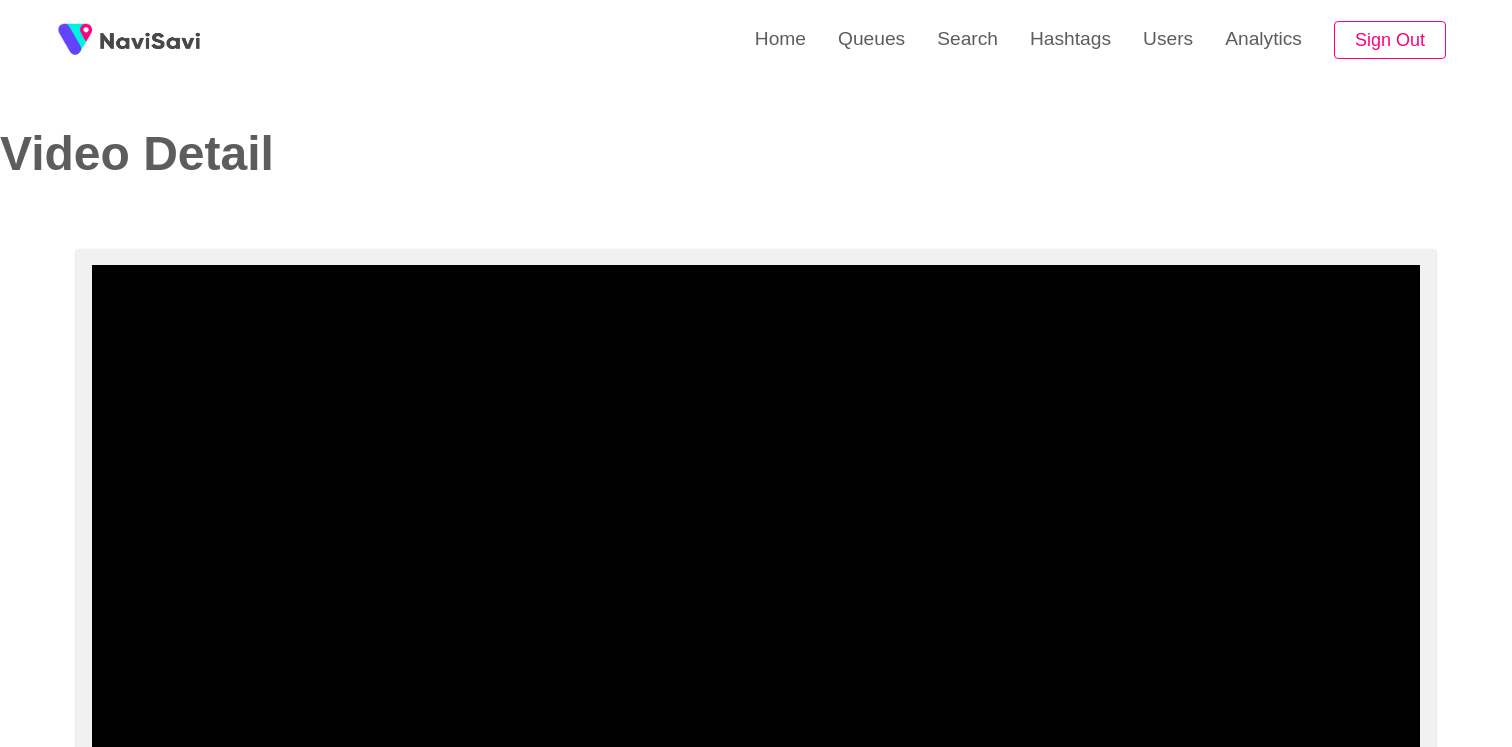 select on "**********" 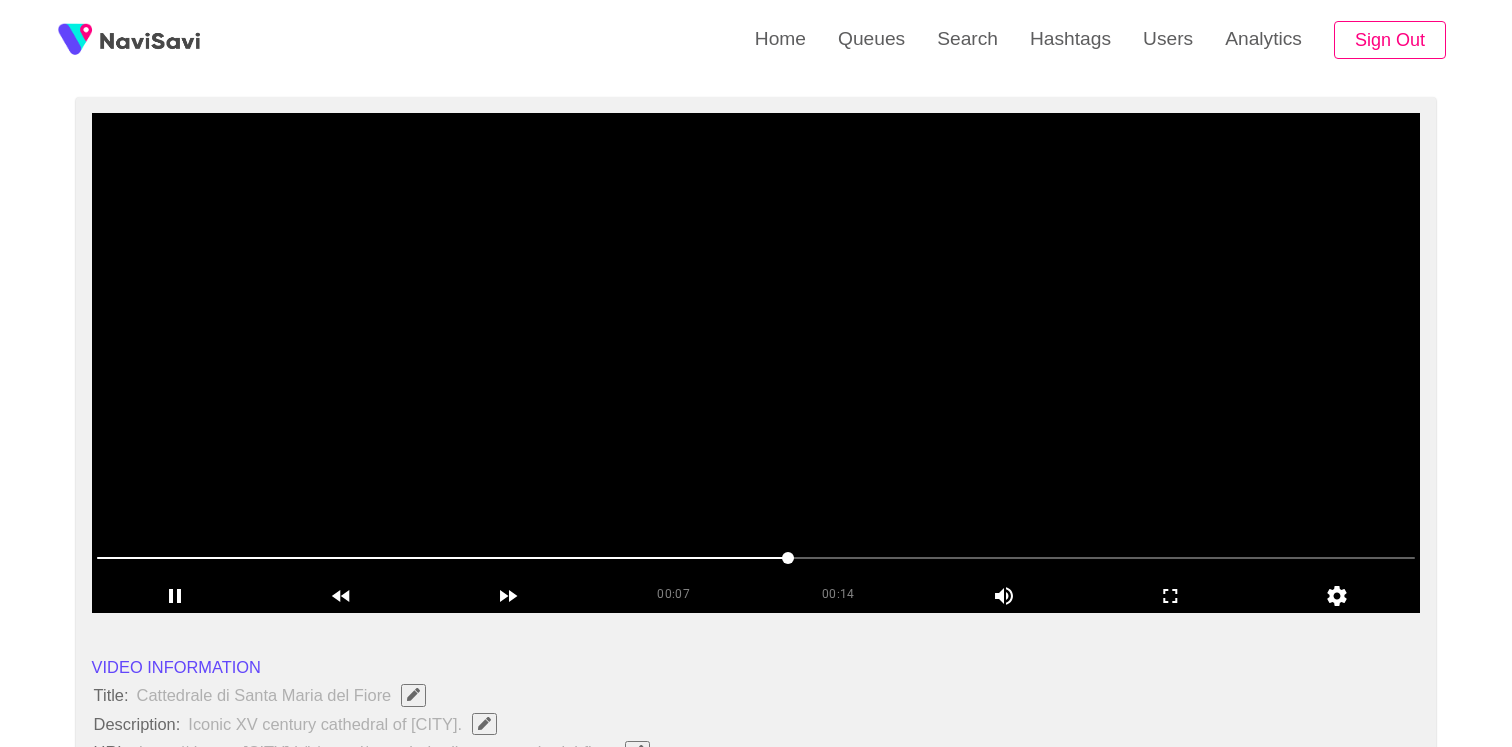 click at bounding box center (756, 363) 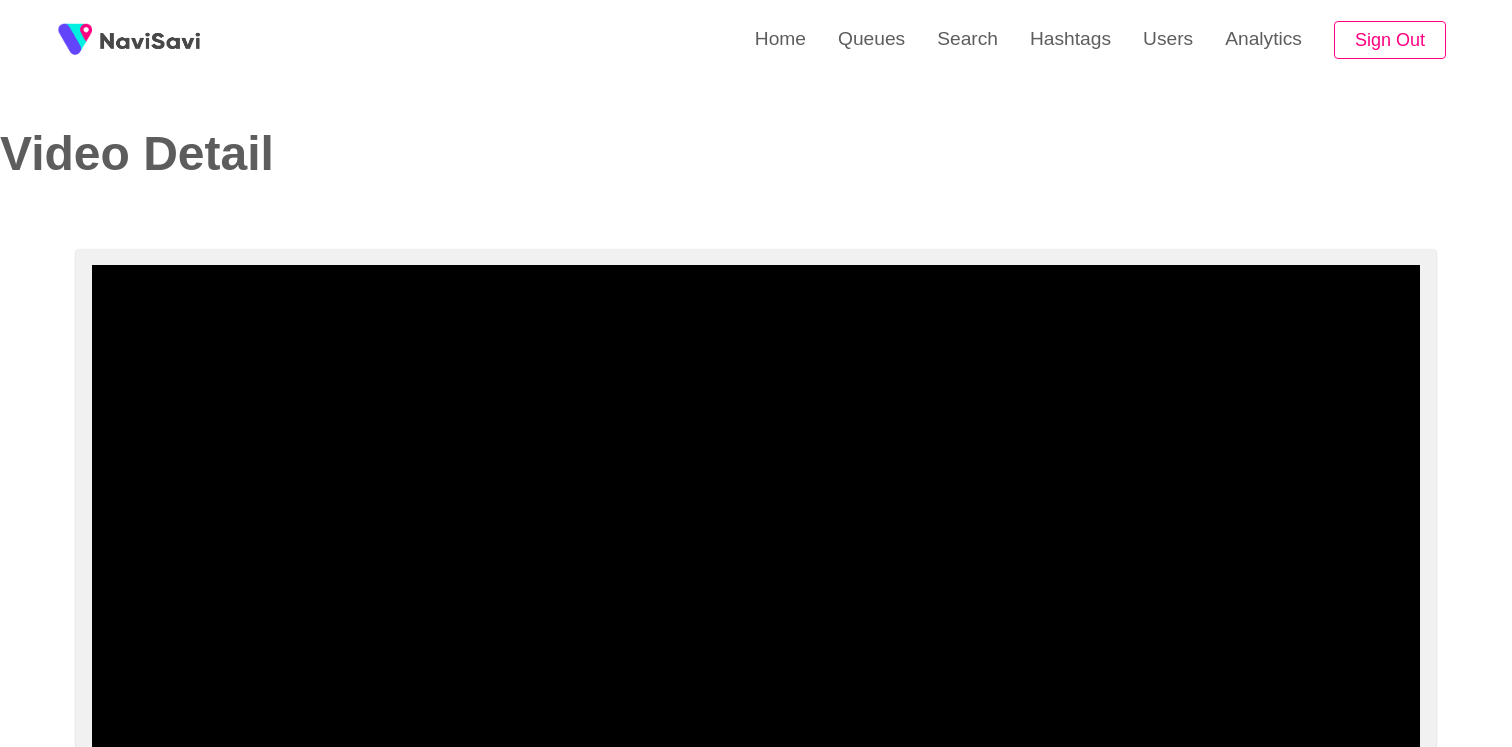 select on "**********" 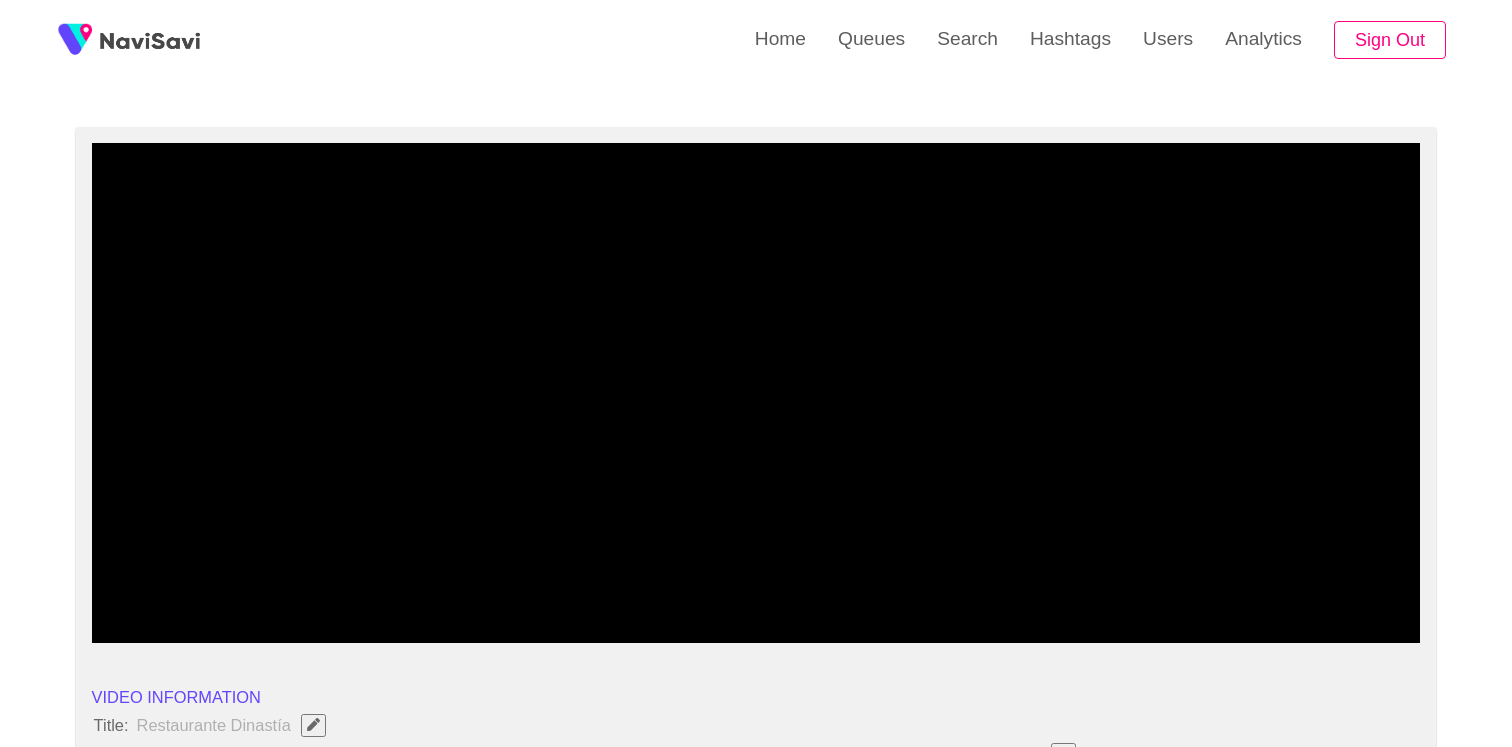 scroll, scrollTop: 134, scrollLeft: 0, axis: vertical 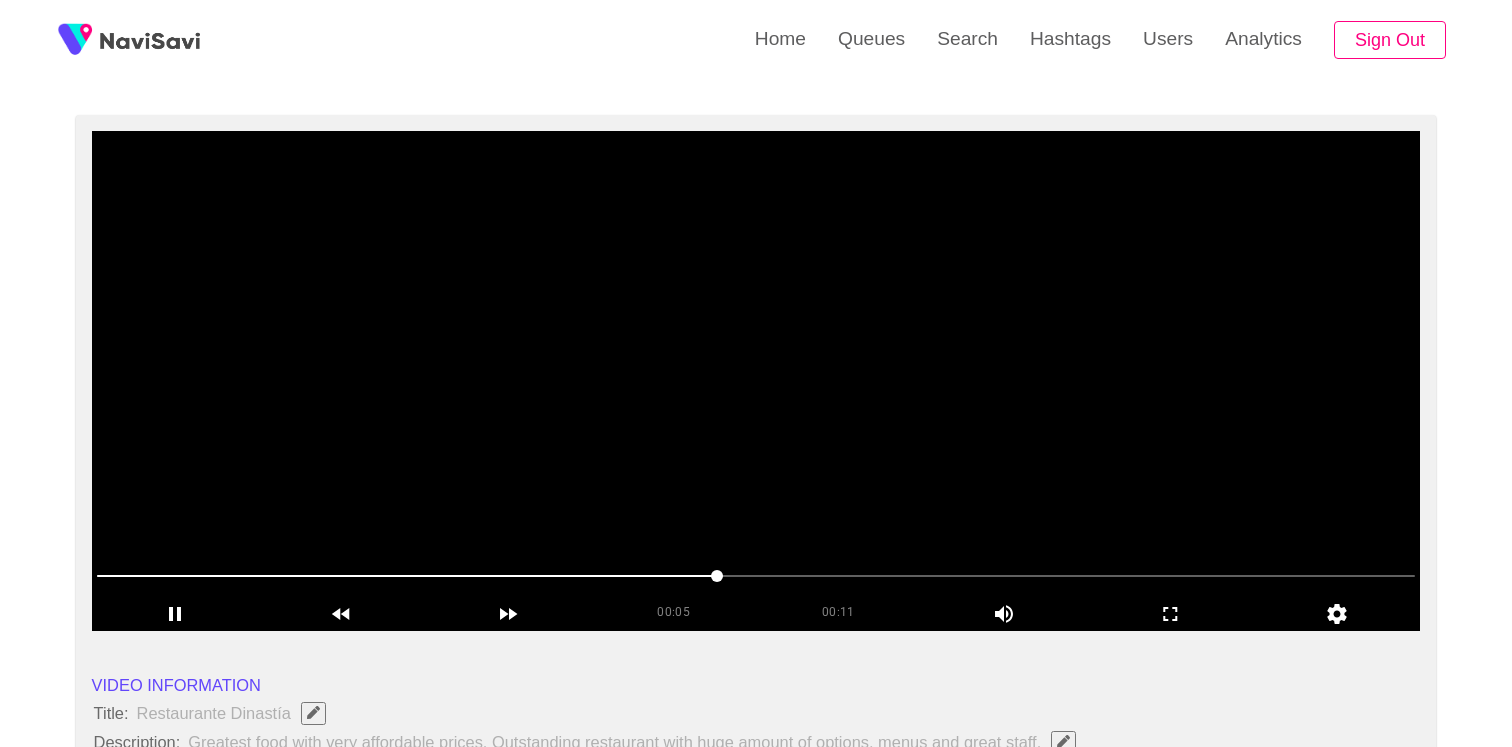 click at bounding box center [756, 578] 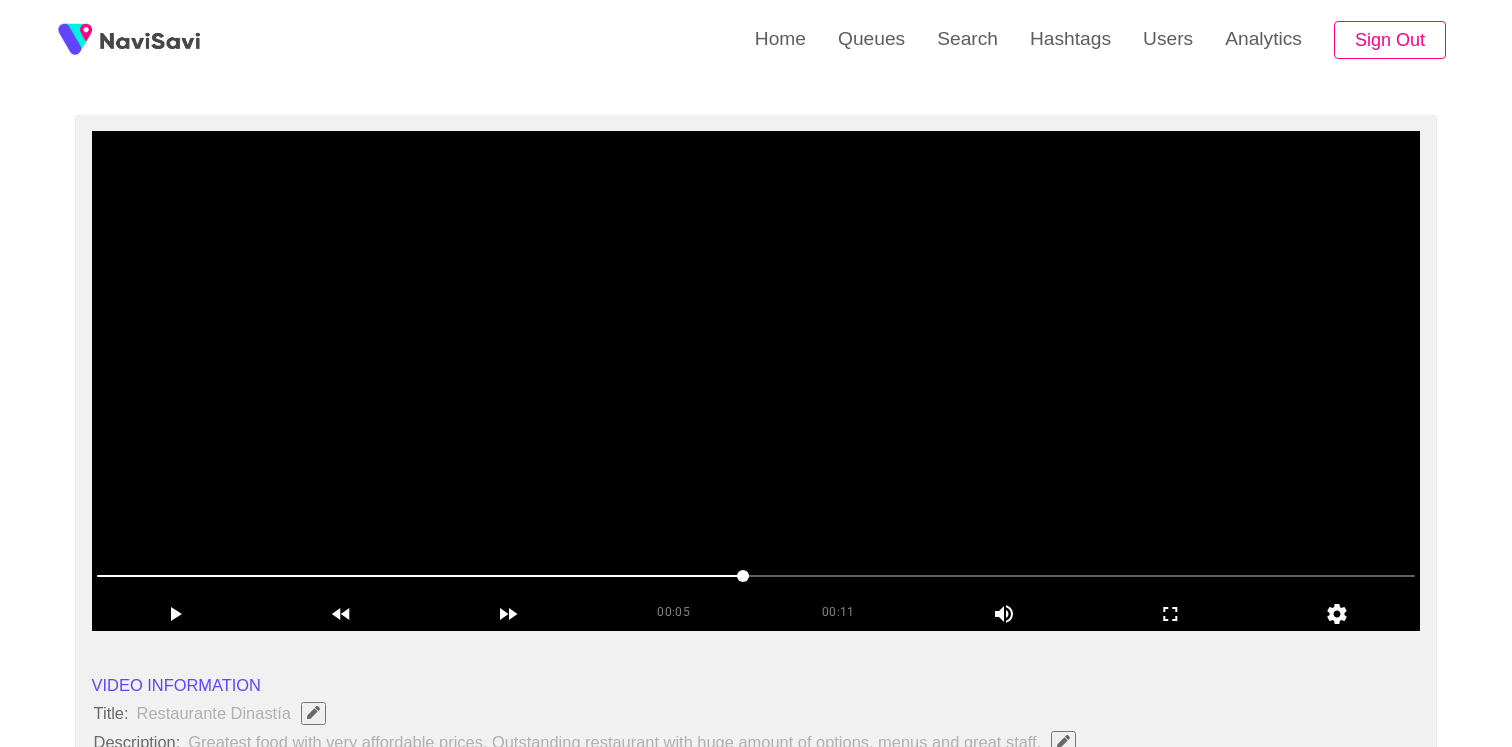 click at bounding box center [756, 381] 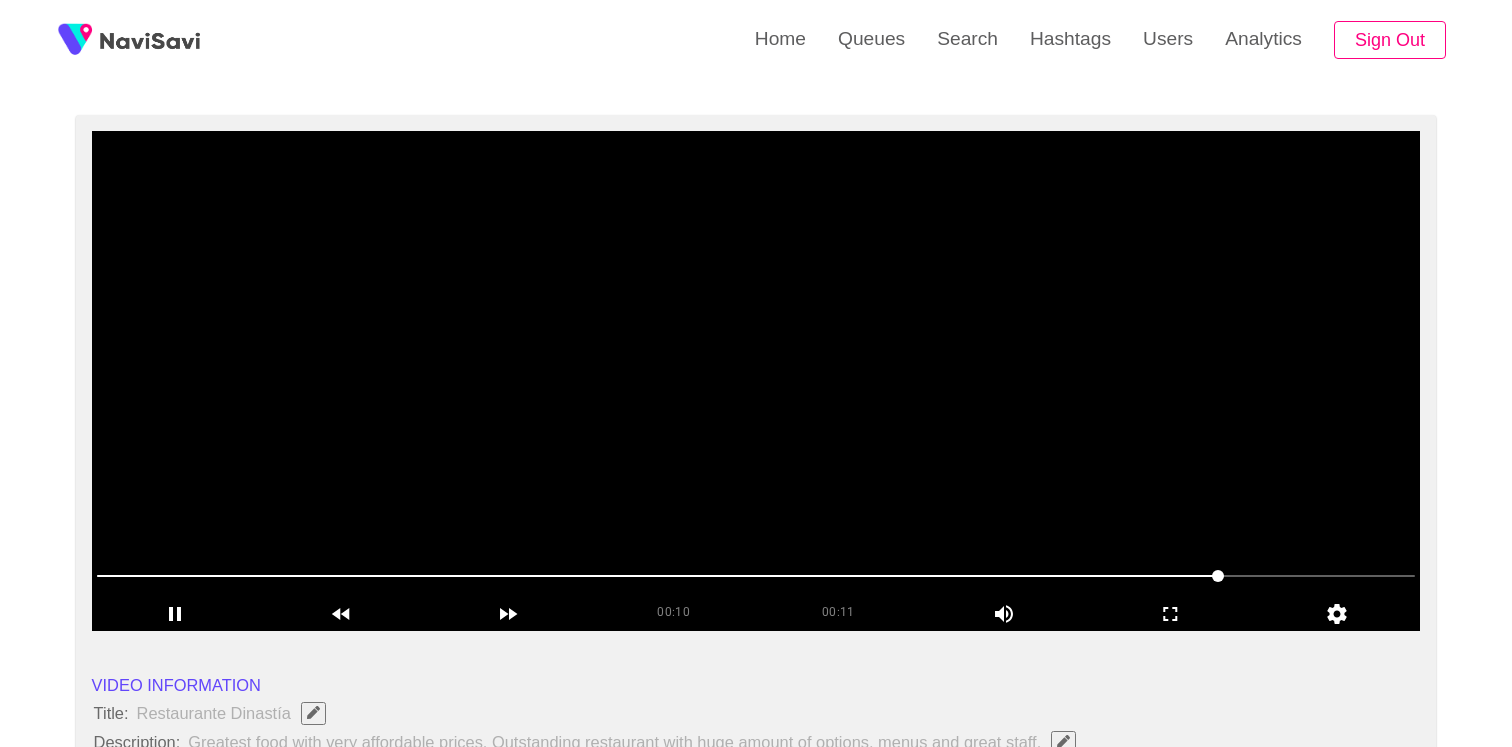 click at bounding box center [756, 381] 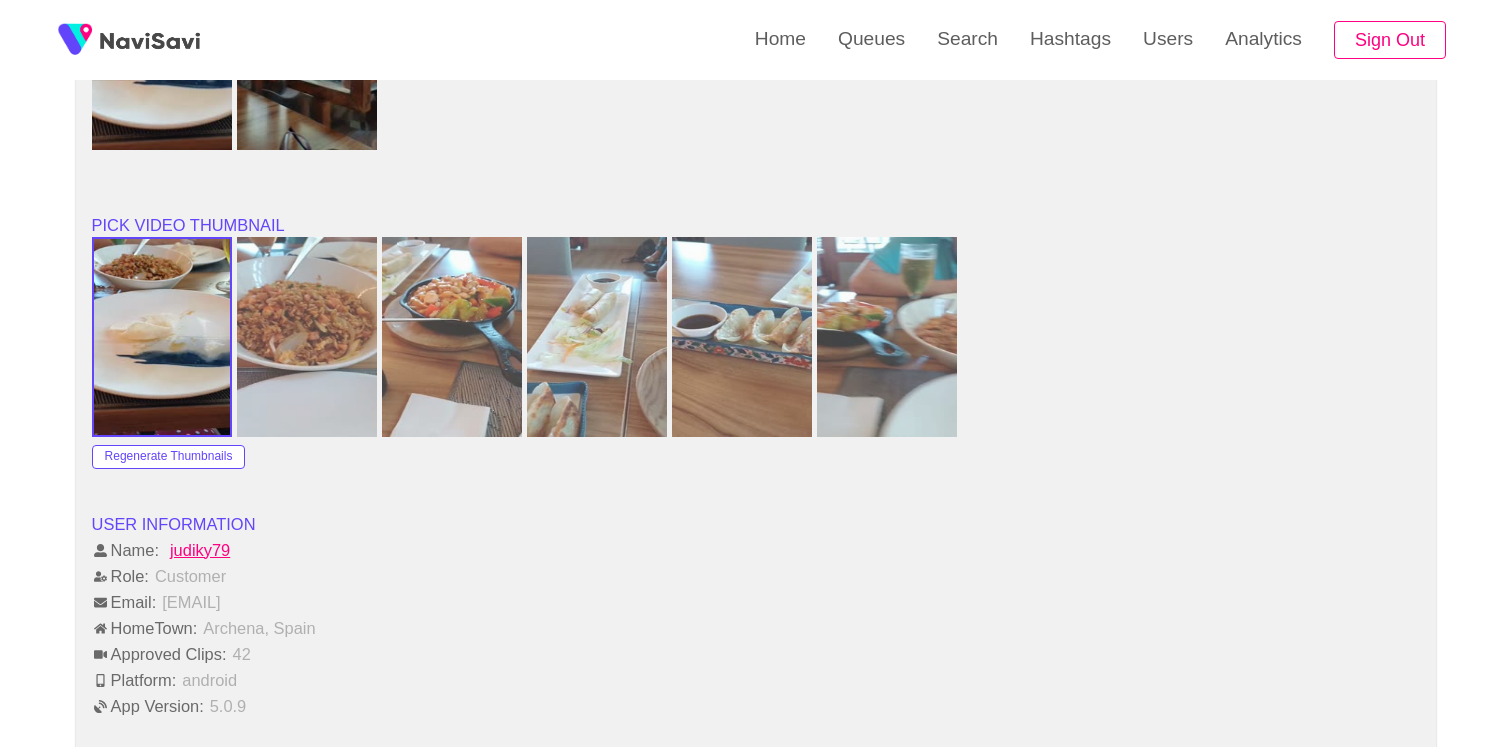 scroll, scrollTop: 1964, scrollLeft: 0, axis: vertical 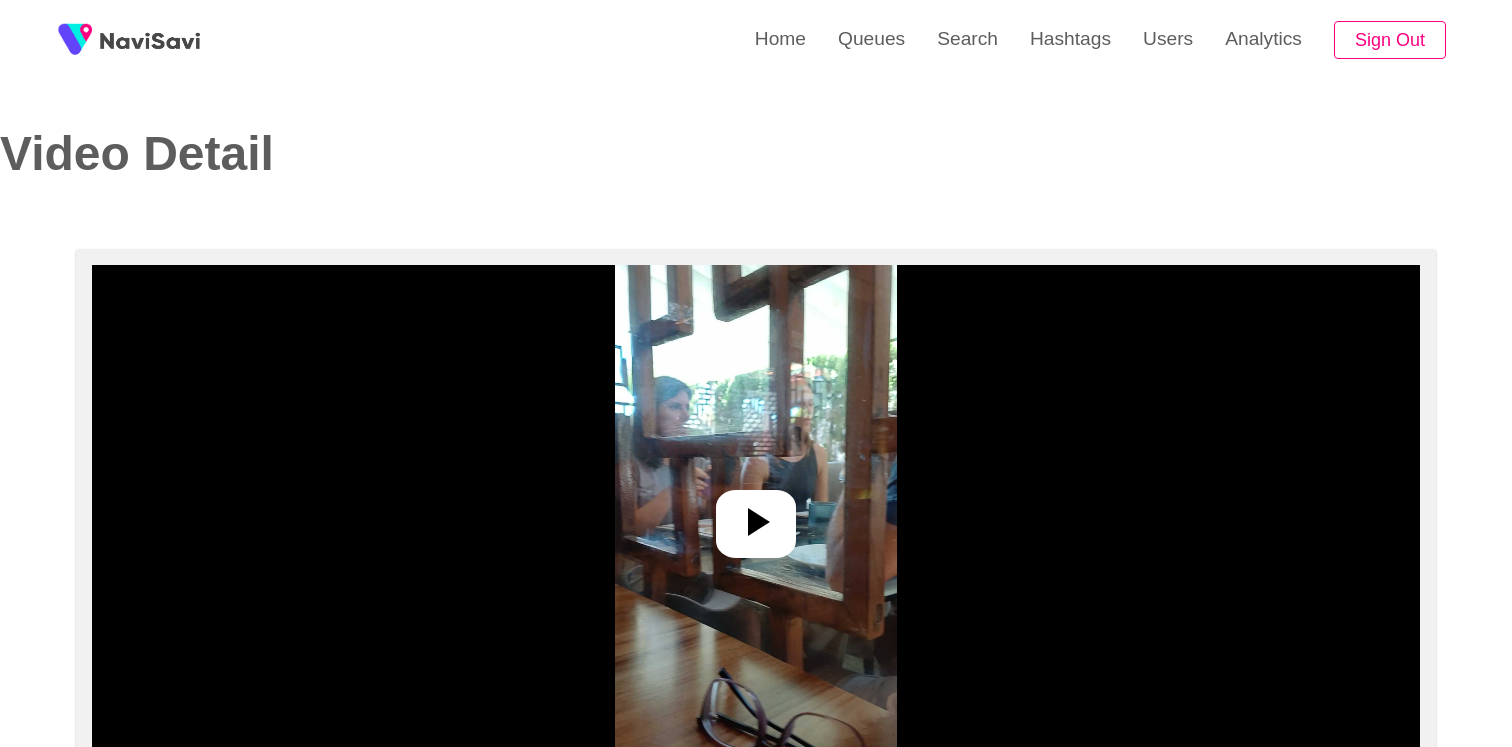 select on "**********" 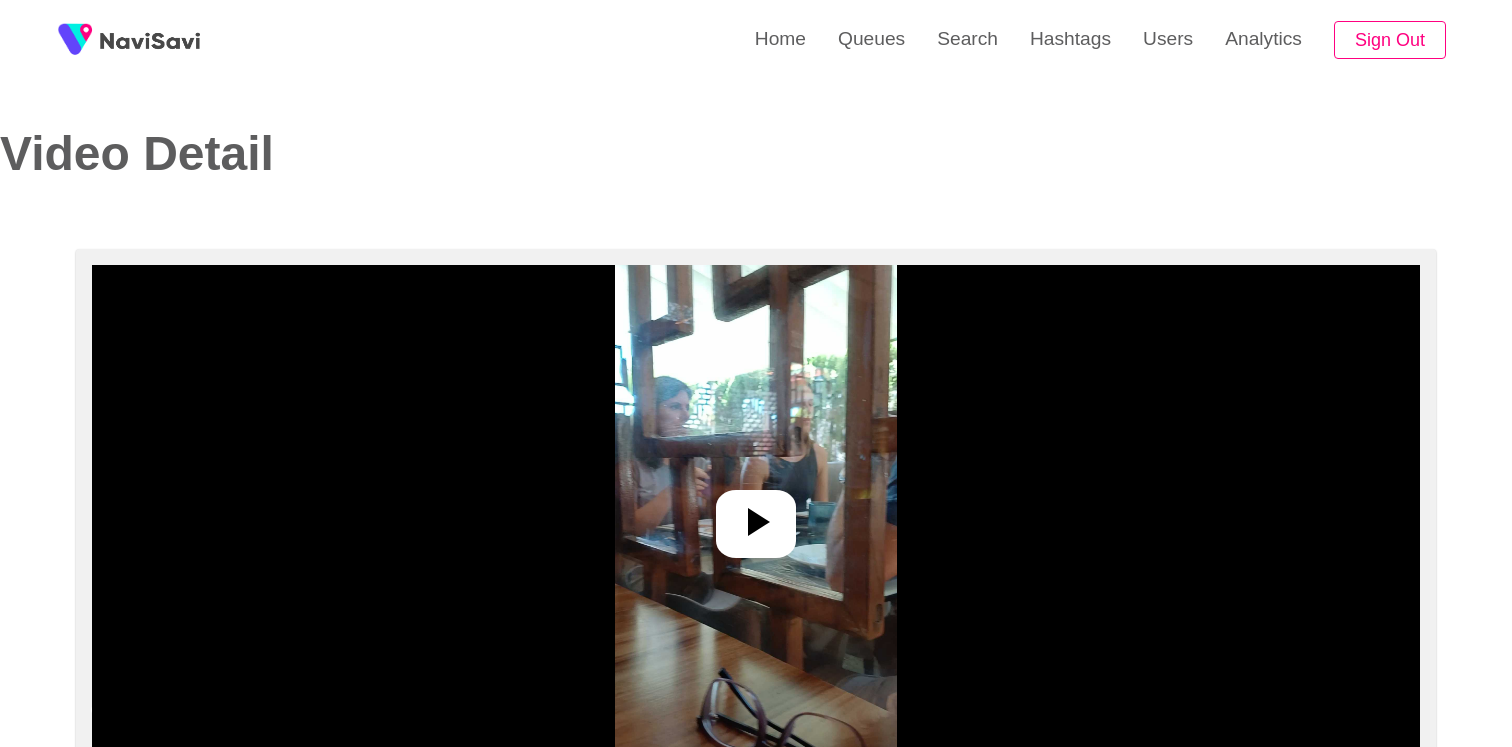 drag, startPoint x: 0, startPoint y: 0, endPoint x: 790, endPoint y: 499, distance: 934.39874 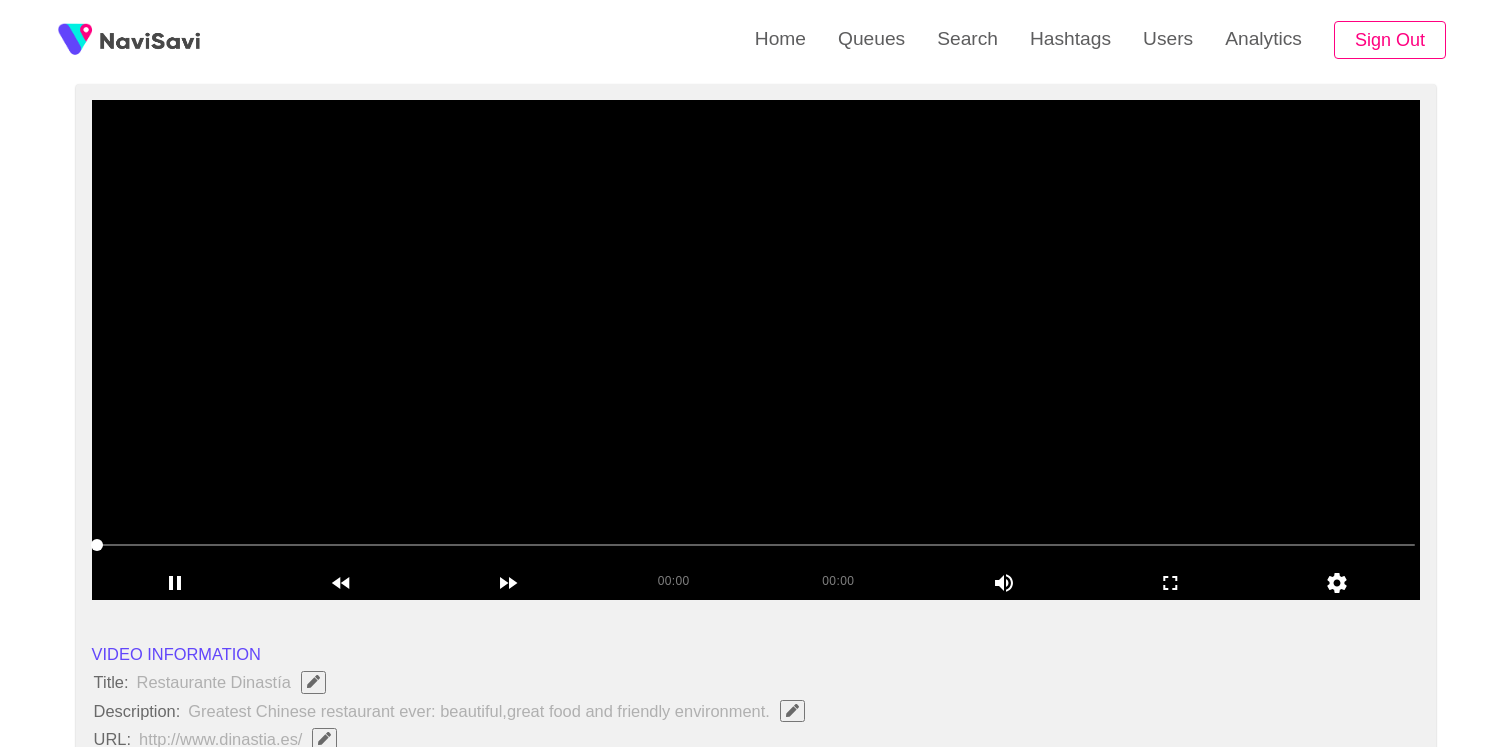 scroll, scrollTop: 192, scrollLeft: 0, axis: vertical 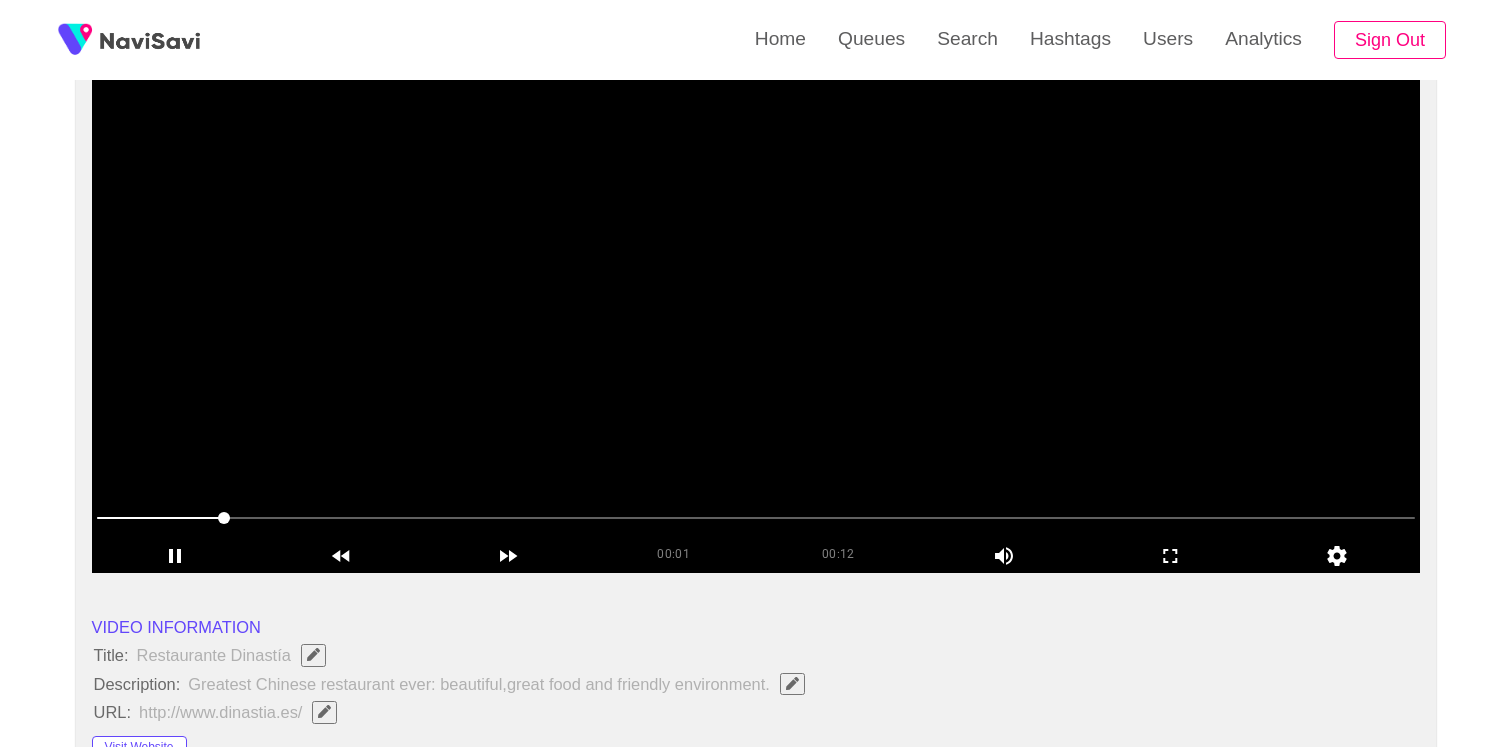 click at bounding box center [756, 323] 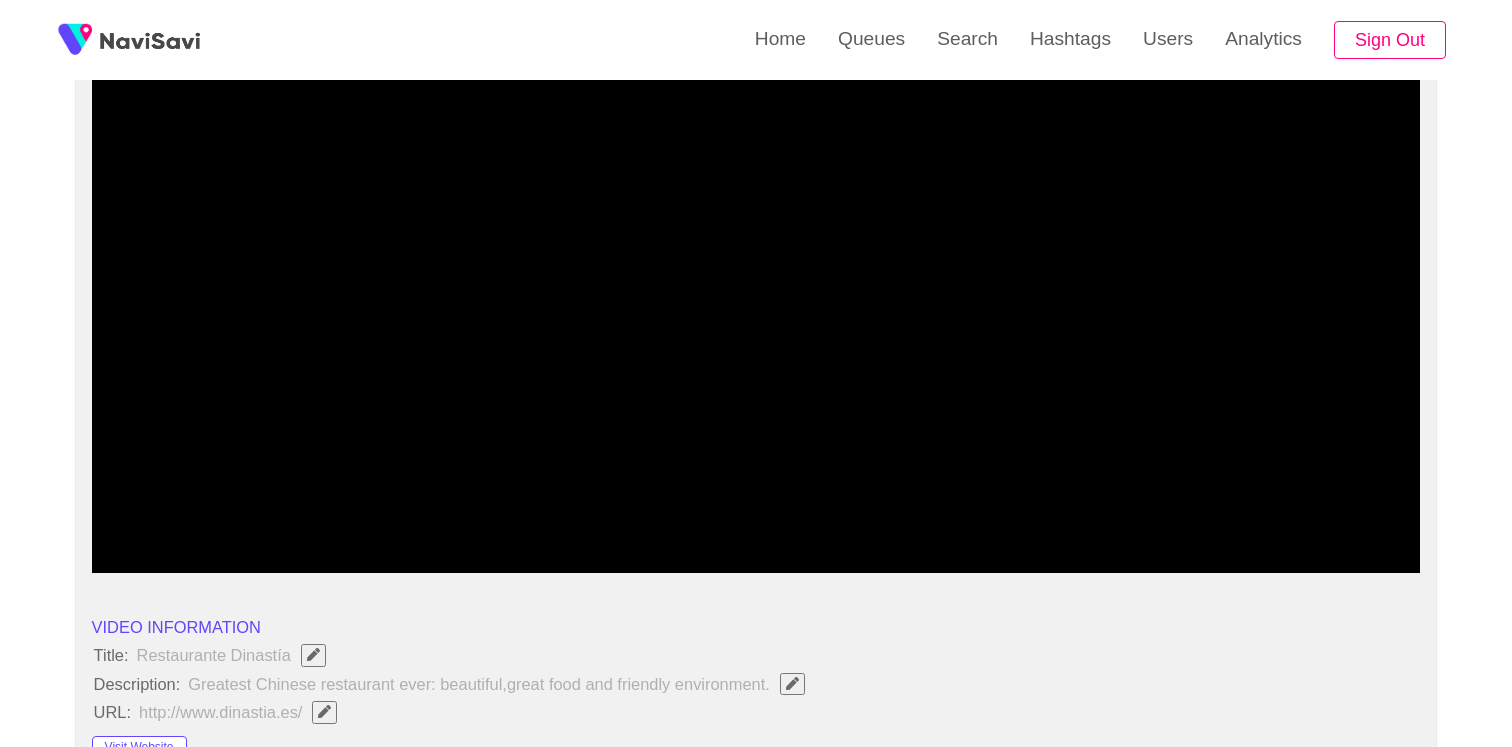 click on "00:02 00:12 Picture In Picture 1   Error:  Failed to load Video VIDEO INFORMATION Title:    Restaurante Dinastía     Description:    Greatest Chinese restaurant ever: beautiful,great food and friendly environment.     URL:    http://www.dinastia.es/     Visit Website ← Move left → Move right ↑ Move up ↓ Move down + Zoom in - Zoom out Home Jump left by 75% End Jump right by 75% Page Up Jump up by 75% Page Down Jump down by 75% Keyboard shortcuts Map Data Map data ©2025 Google, Inst. Geogr. Nacional Map data ©2025 Google, Inst. Geogr. Nacional 200 m  Click to toggle between metric and imperial units Terms Report a map error  Location:   🇪🇸 Other Videos Shot Here?  2, including 2 from this user View on Google Maps  Category Tags:   Eat Explore Party Play Sleep Drink Shopping Culture Eco LGBTQ+  Price:   Free $ $$ $$$ $$$$ $$$$$  Add hashtags:  restaurant × dining × friends × conversation × meal × social × tablesetting × × ×" at bounding box center (756, 1524) 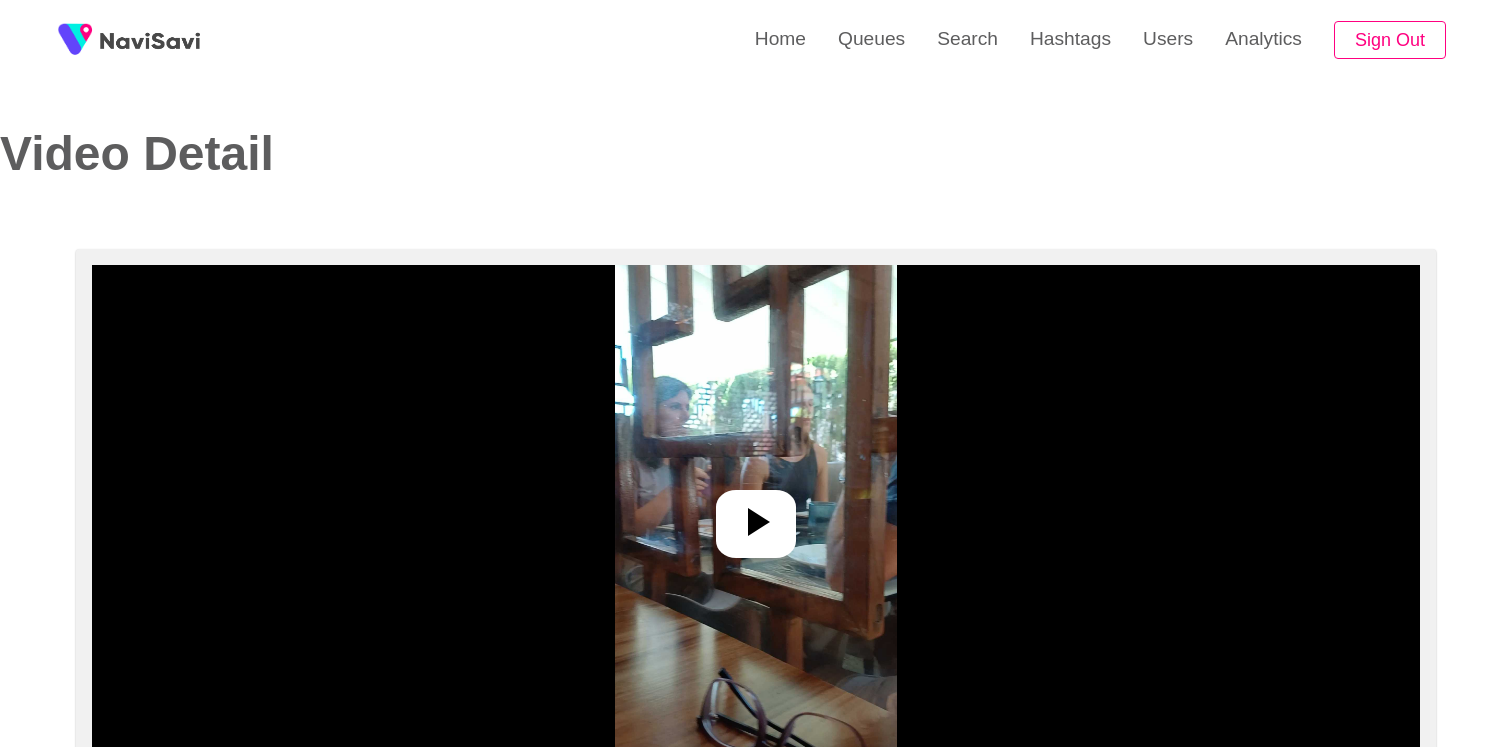 select on "**********" 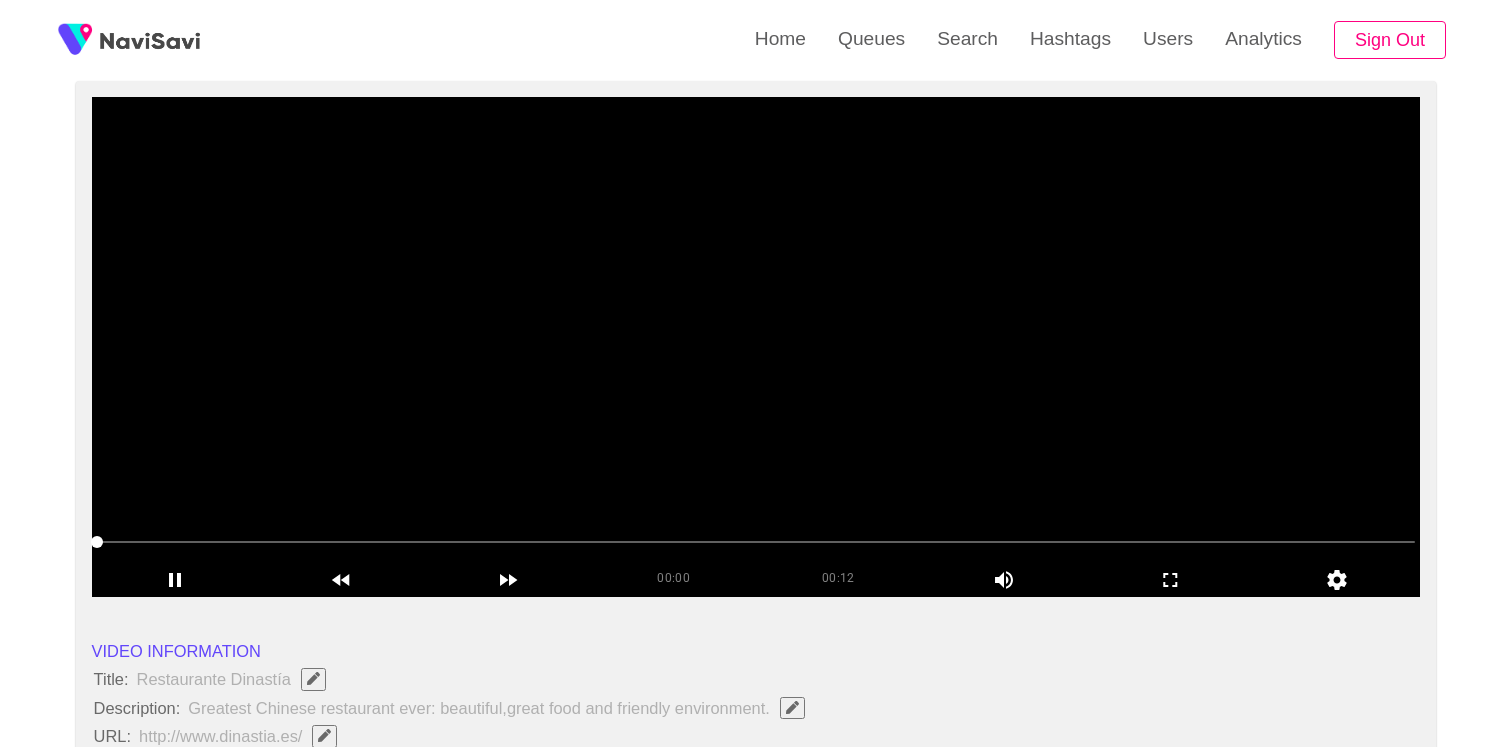 scroll, scrollTop: 187, scrollLeft: 0, axis: vertical 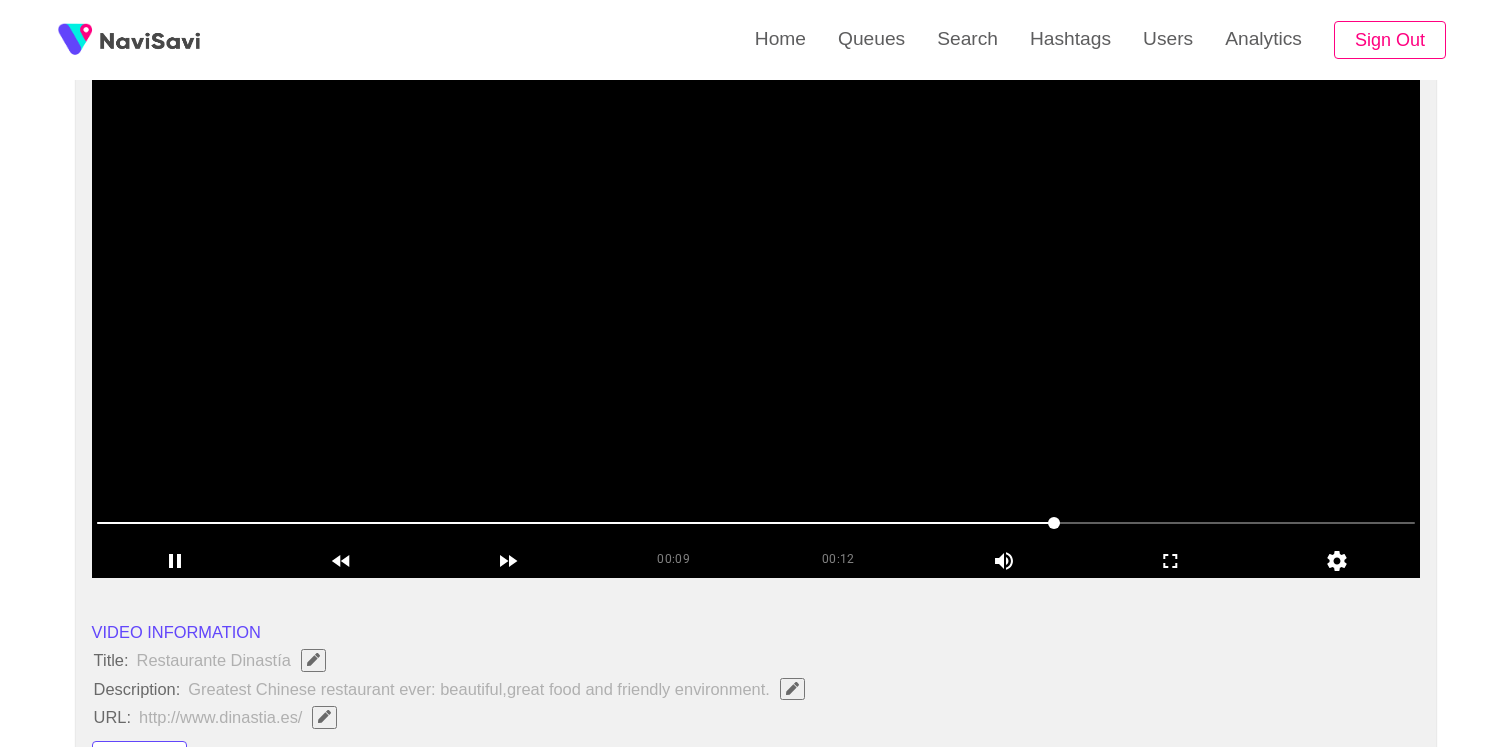 click at bounding box center (756, 328) 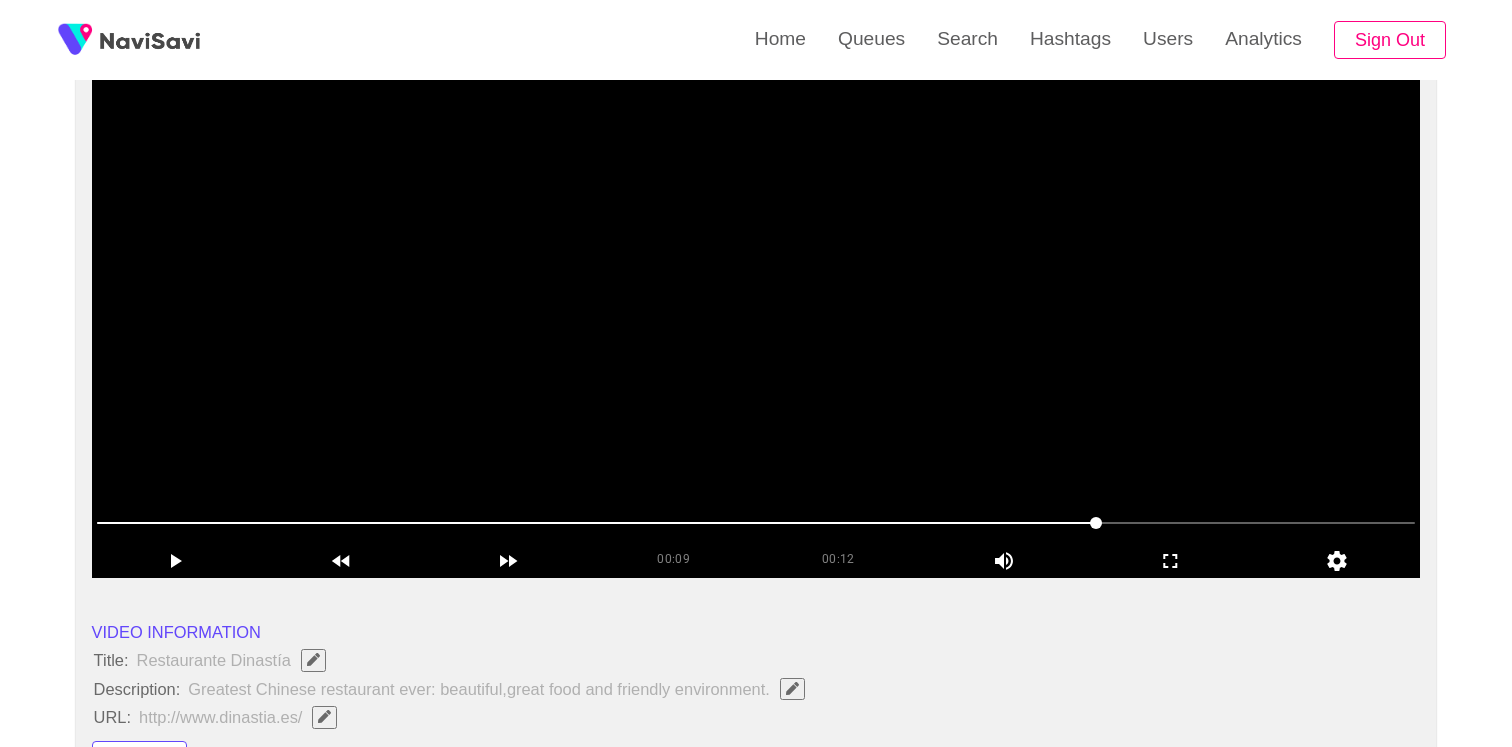 click at bounding box center (756, 328) 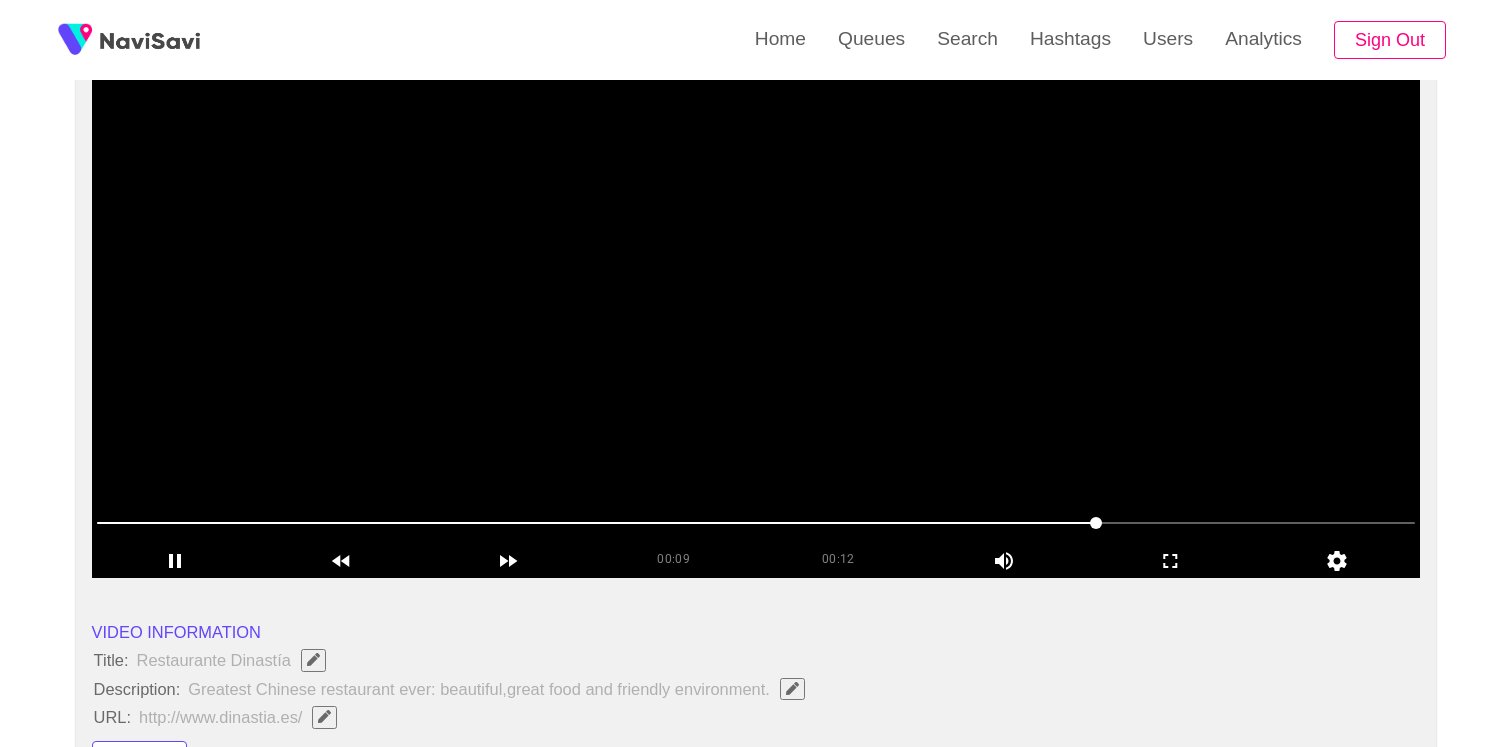click at bounding box center [756, 328] 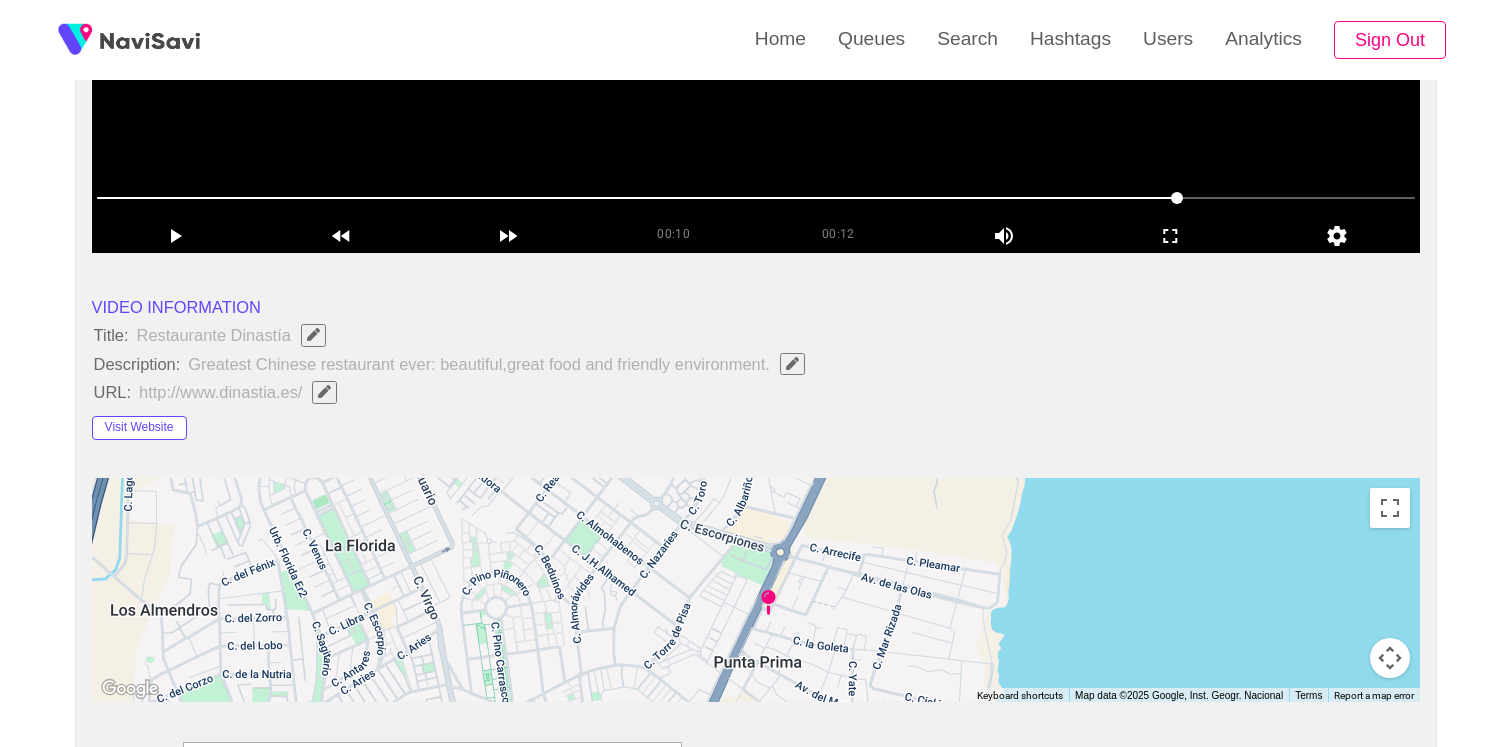 scroll, scrollTop: 931, scrollLeft: 0, axis: vertical 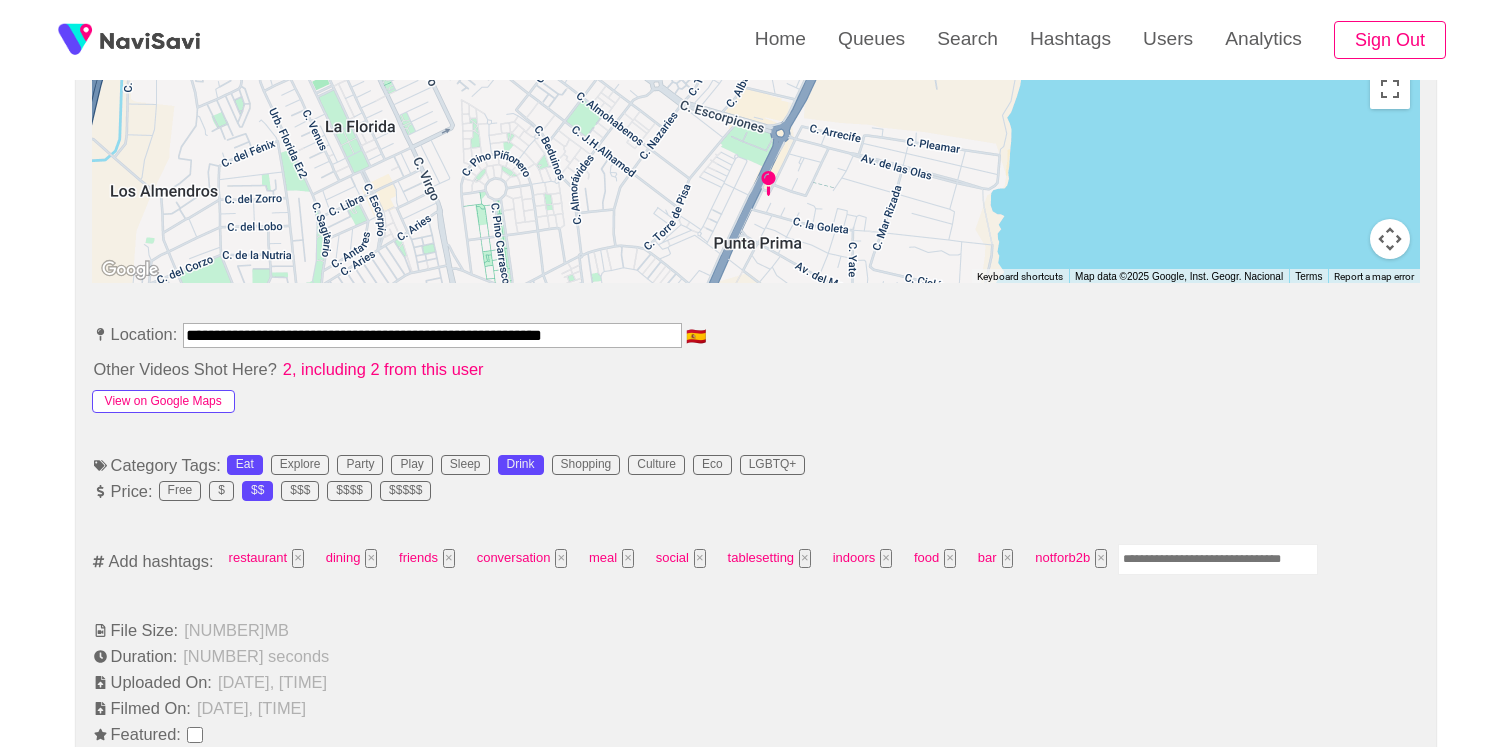 click on "View on Google Maps" at bounding box center [163, 402] 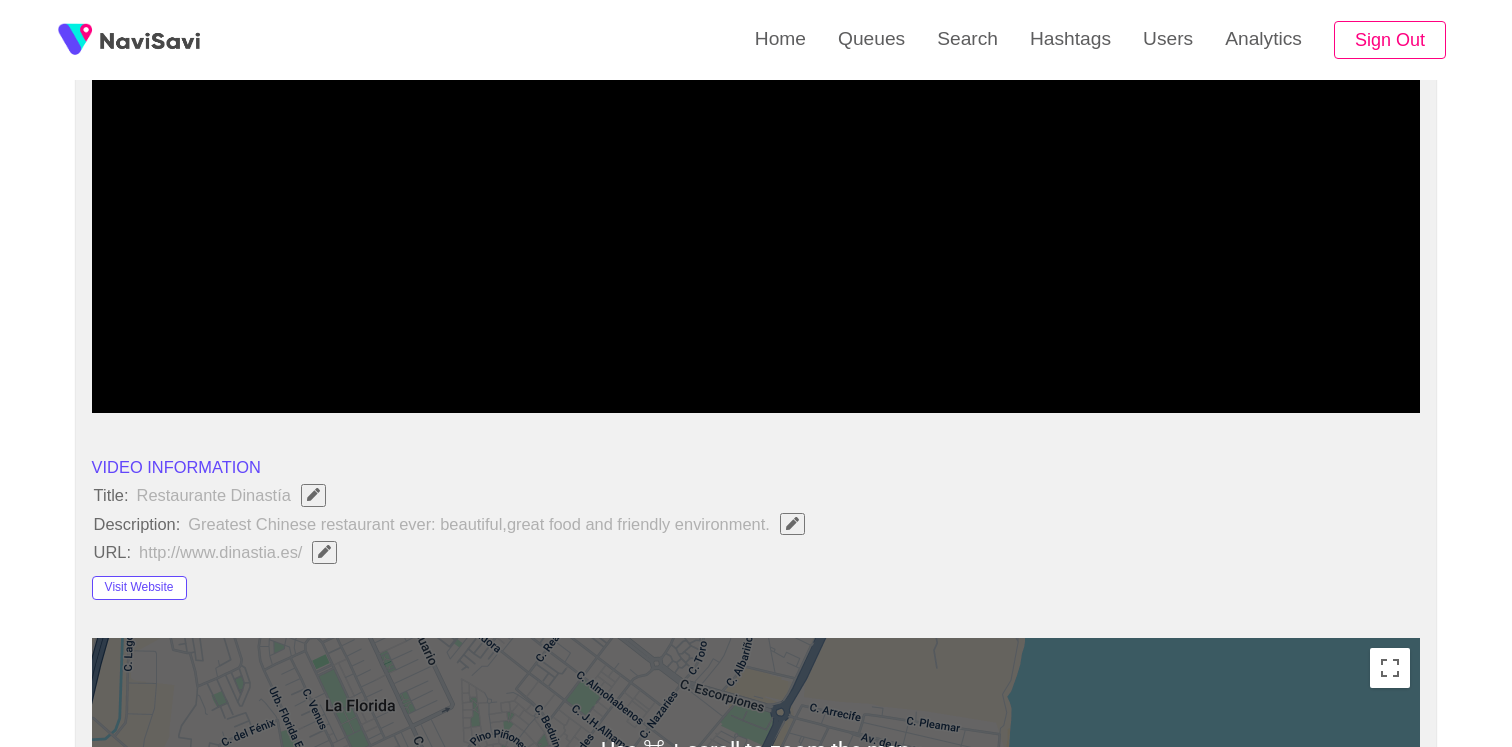 click at bounding box center (756, 163) 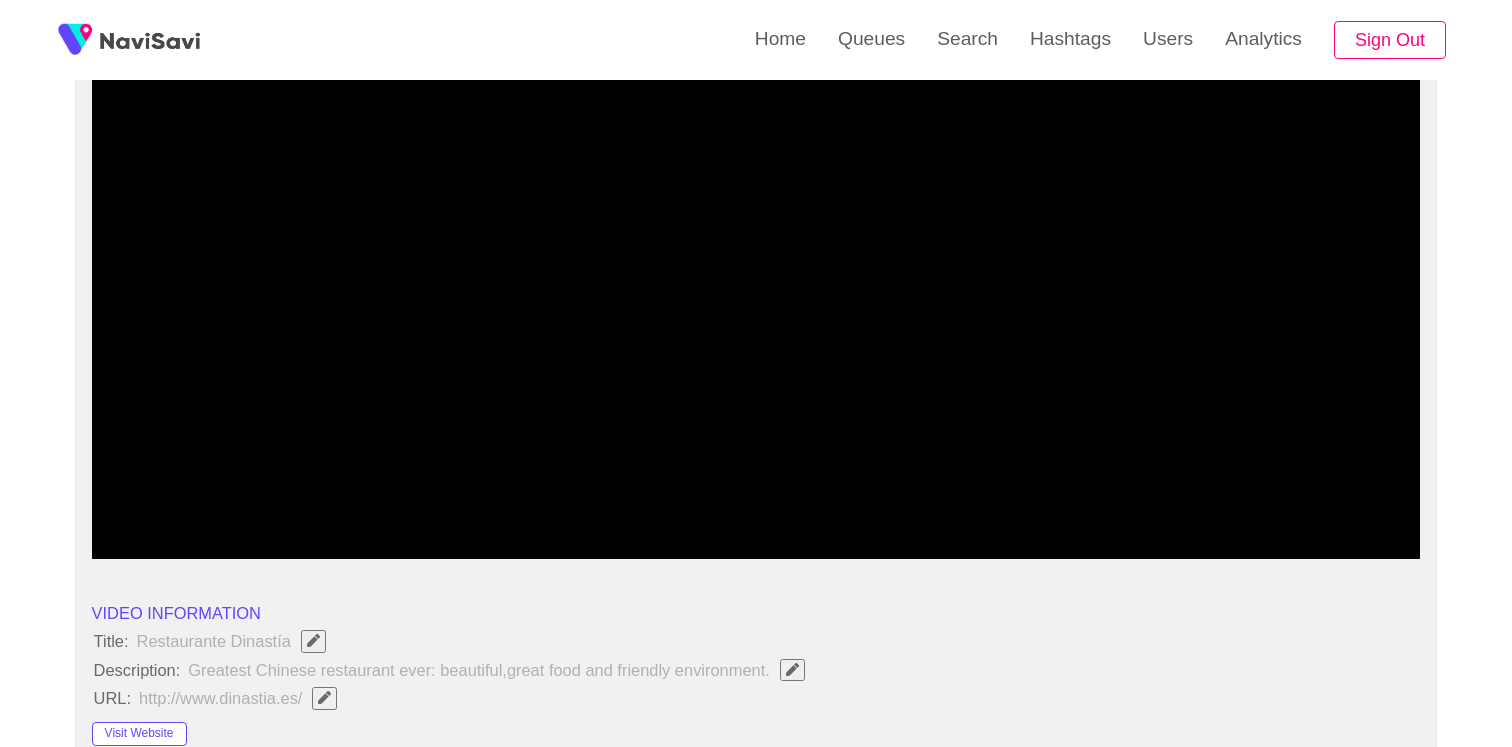scroll, scrollTop: 202, scrollLeft: 0, axis: vertical 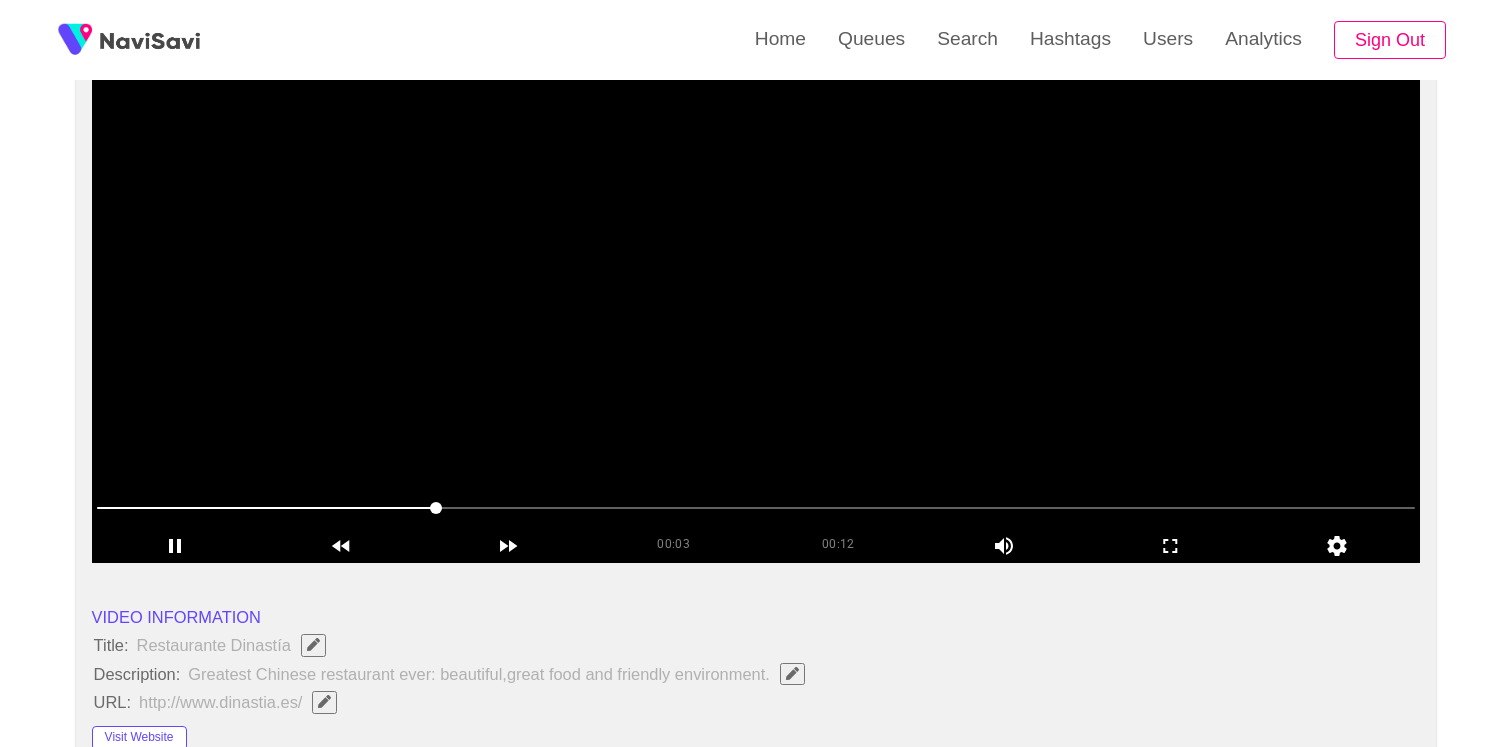 click at bounding box center [756, 313] 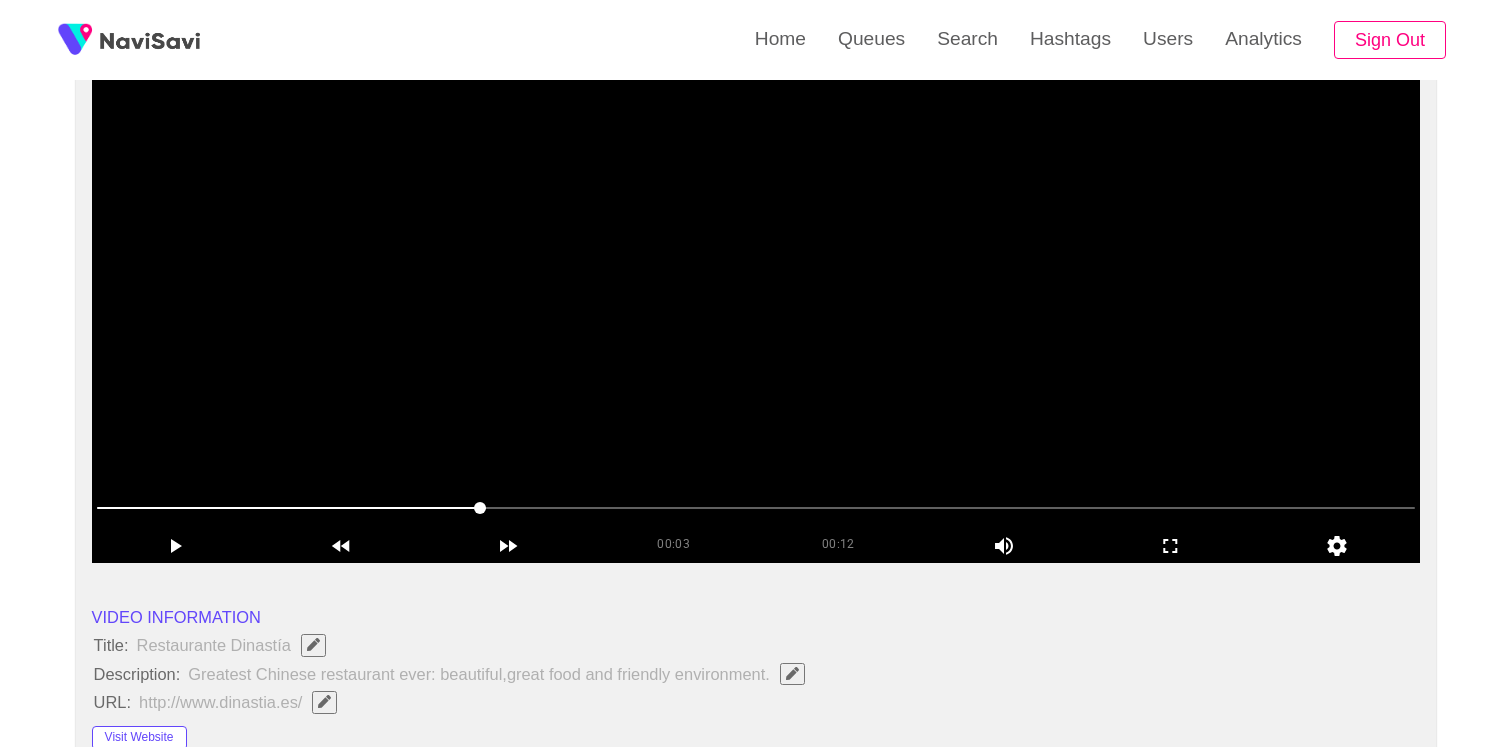 click at bounding box center [756, 313] 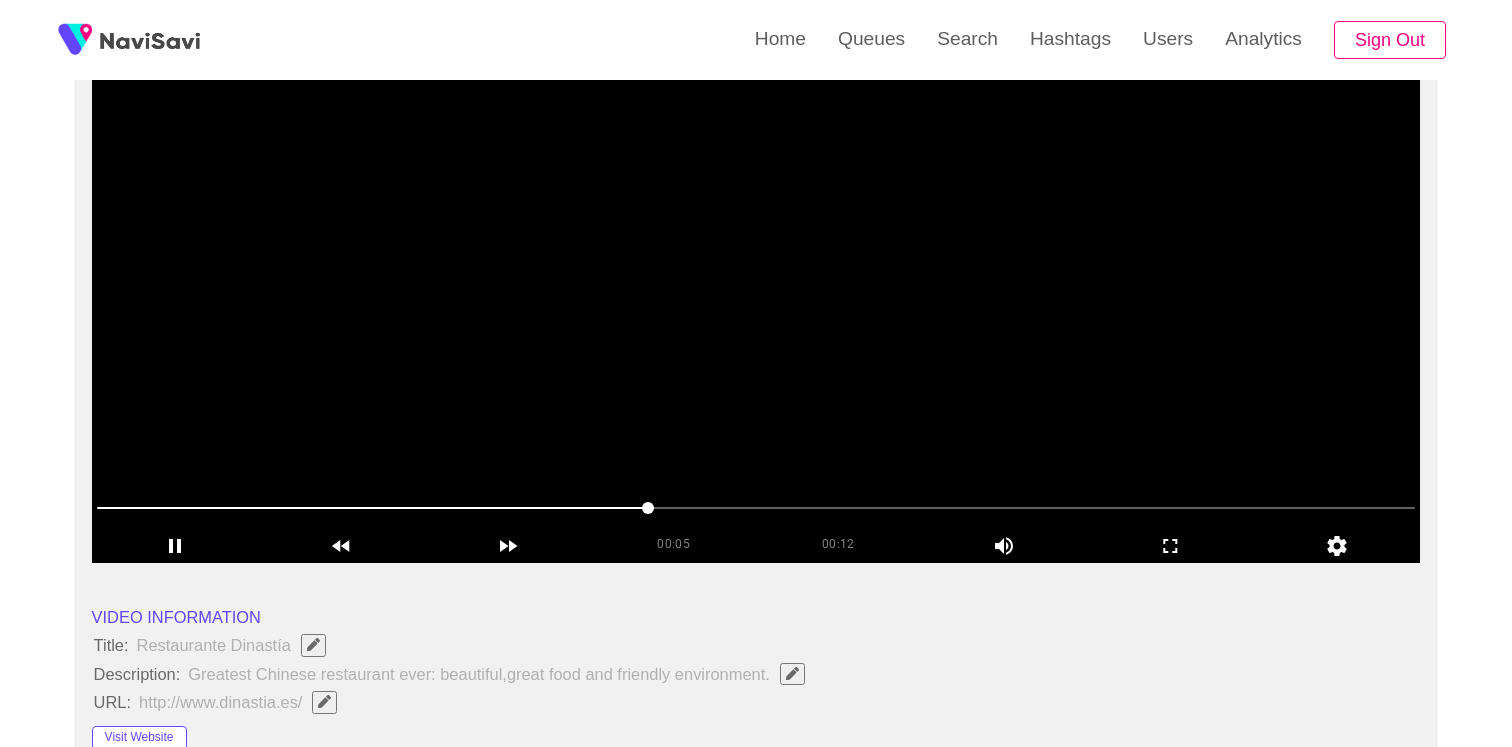 click at bounding box center (756, 313) 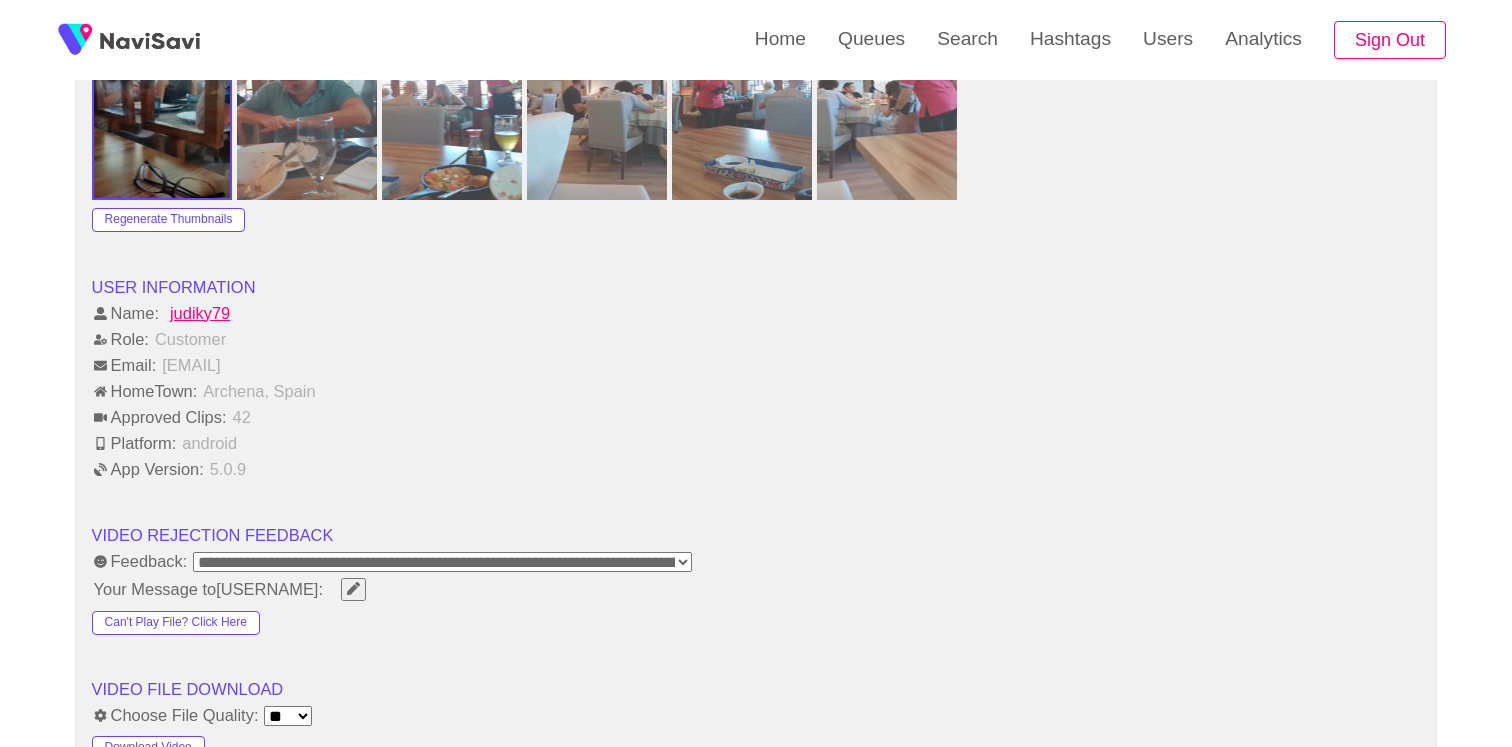 scroll, scrollTop: 2312, scrollLeft: 0, axis: vertical 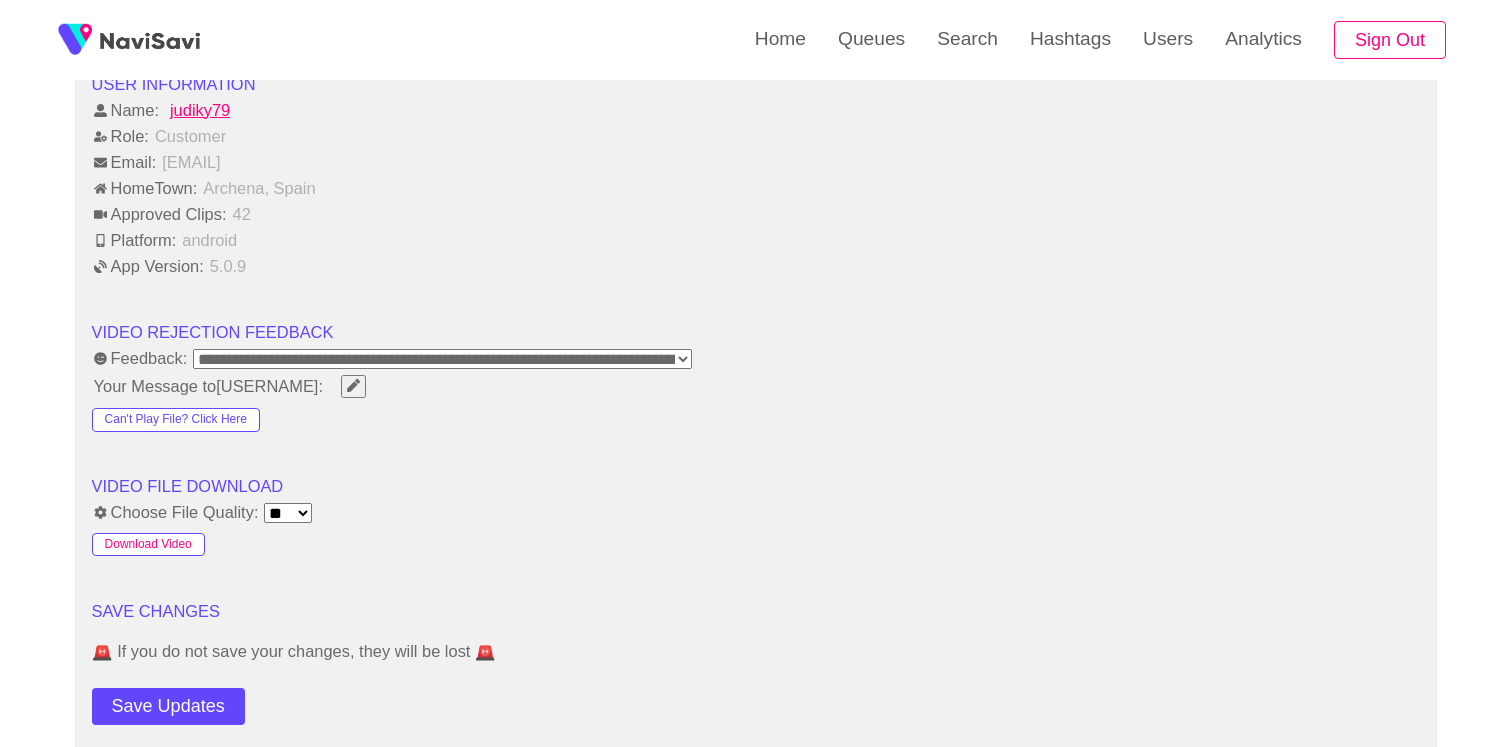click on "Download Video" at bounding box center [148, 545] 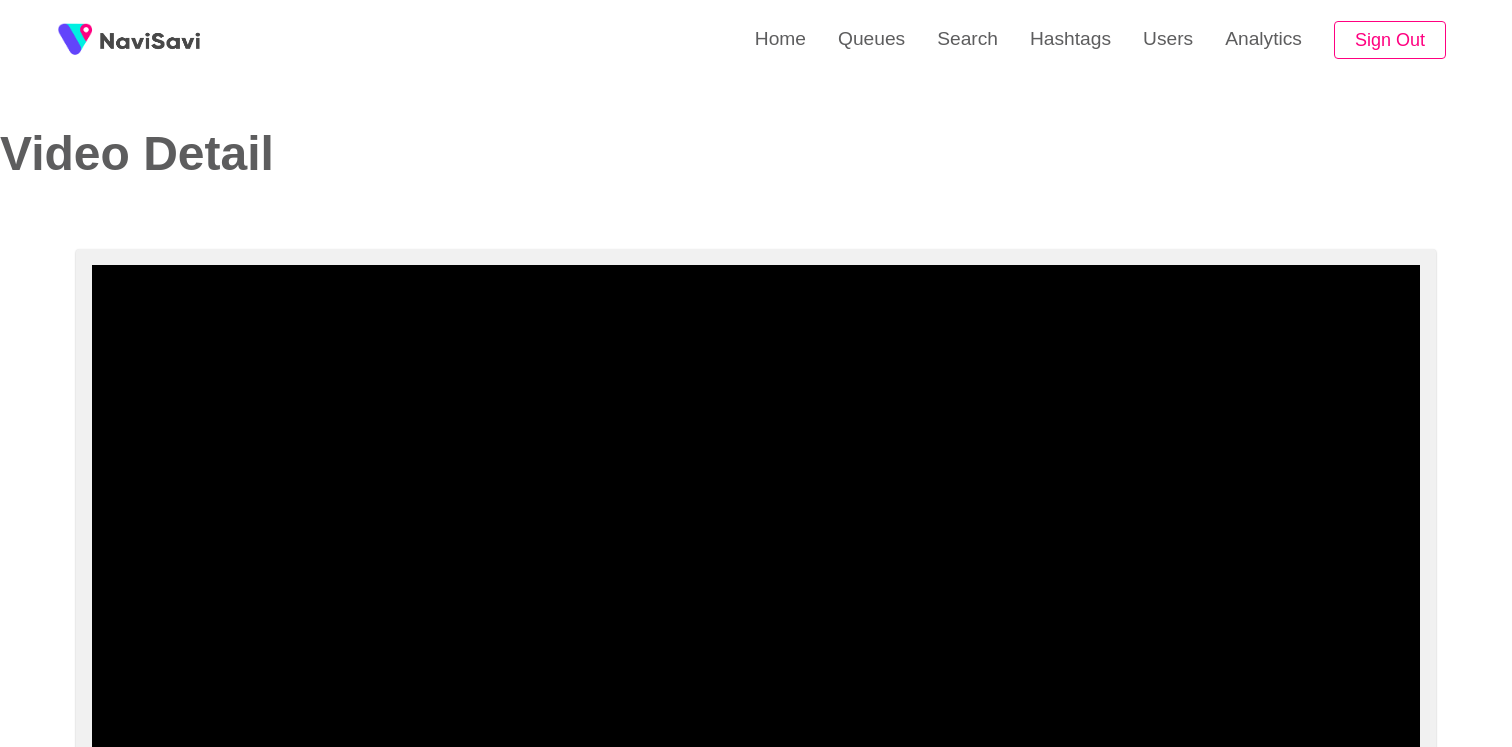 select on "**********" 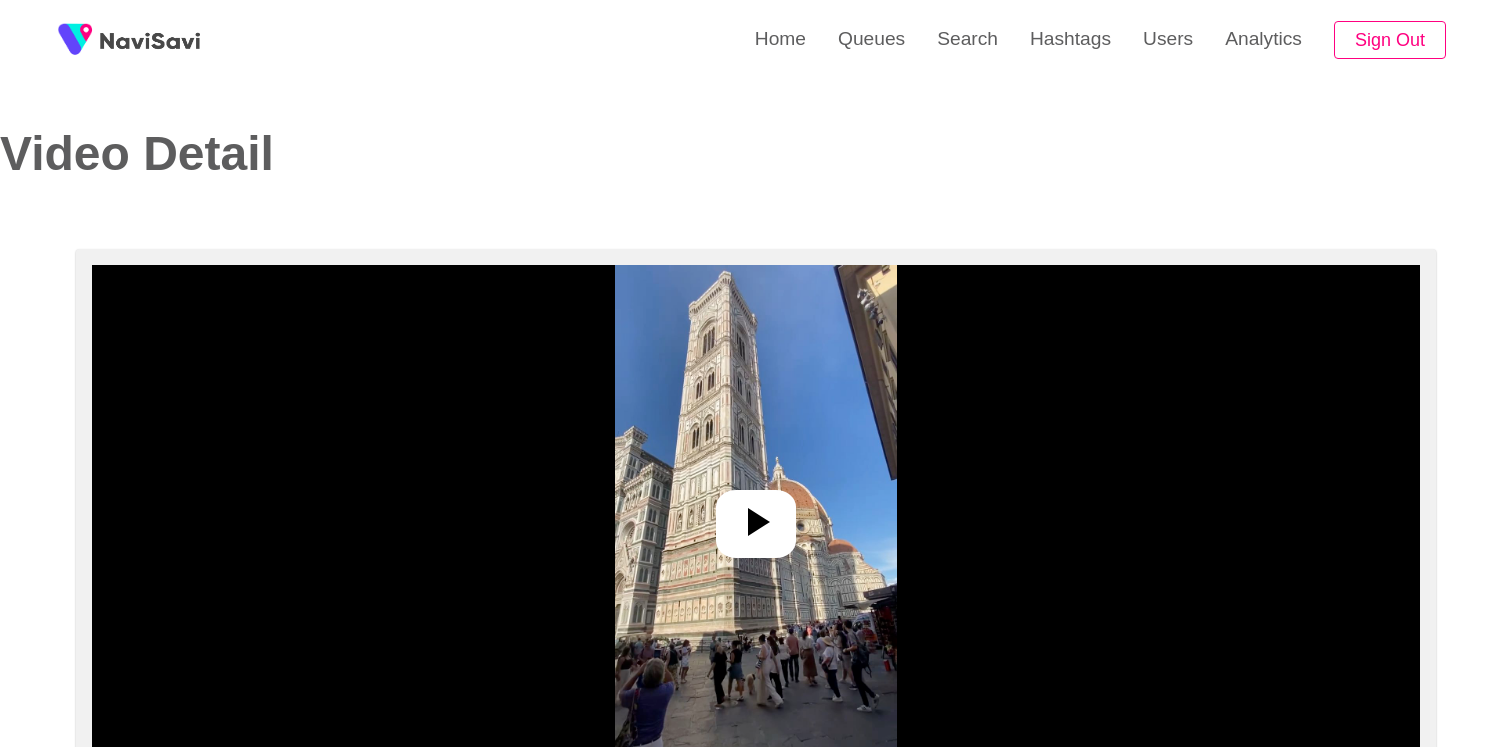 select on "**********" 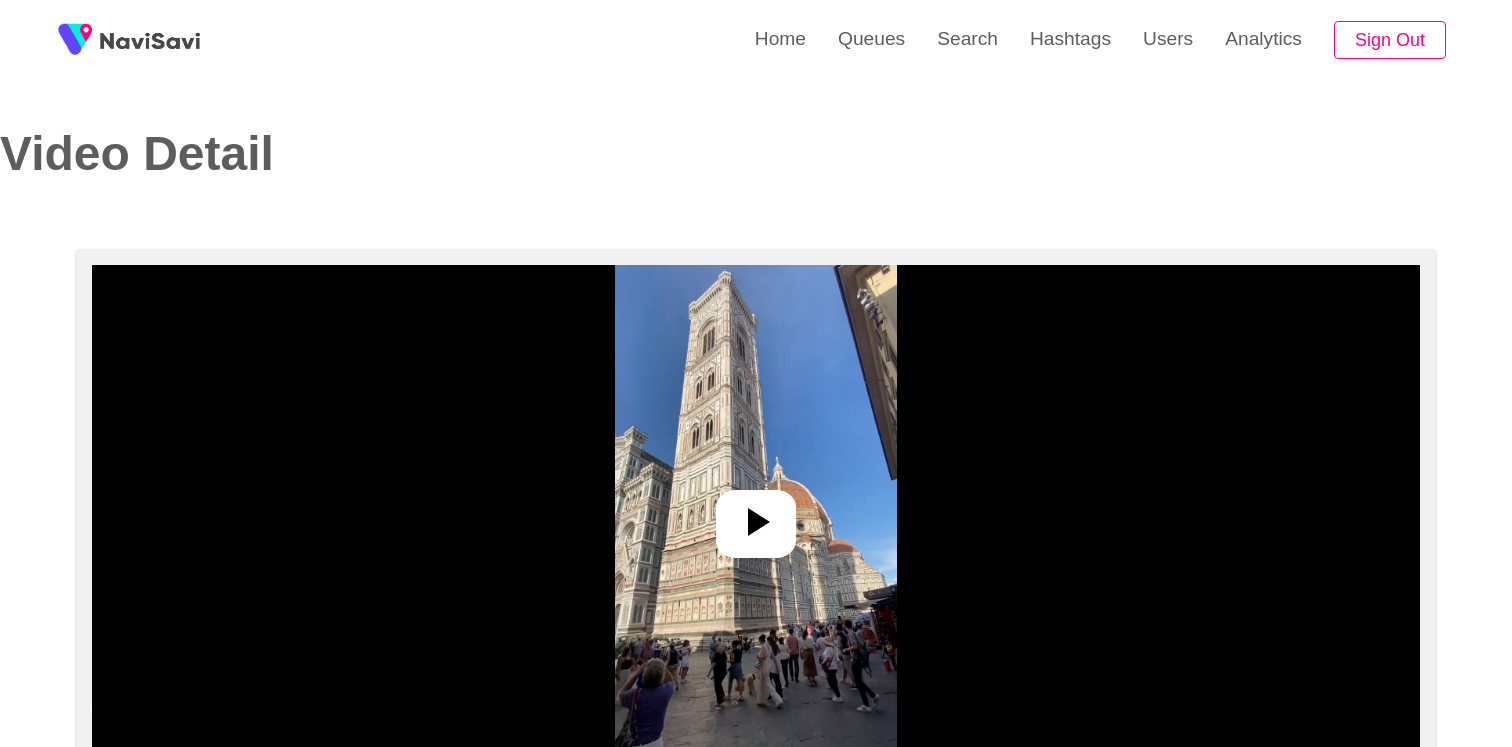 scroll, scrollTop: 0, scrollLeft: 0, axis: both 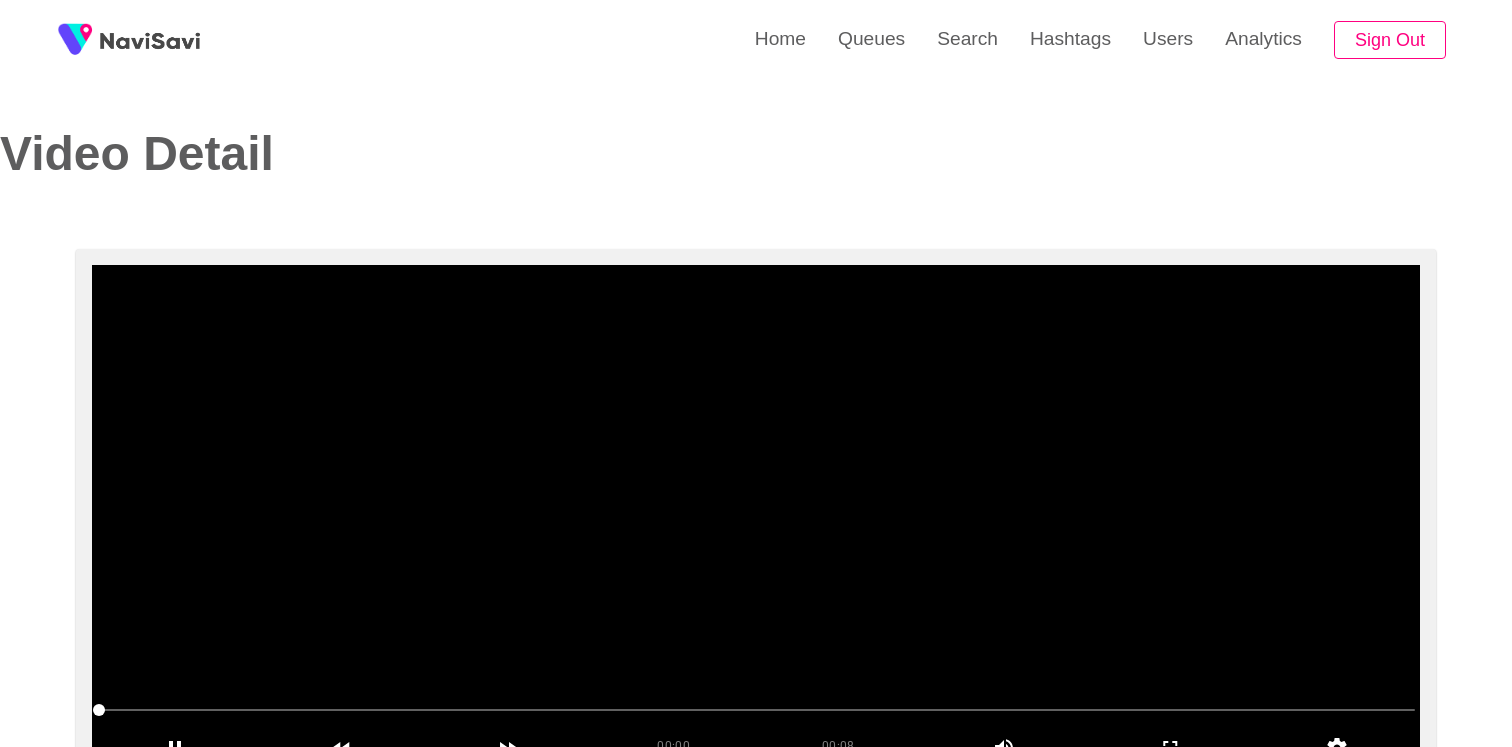 click at bounding box center [756, 515] 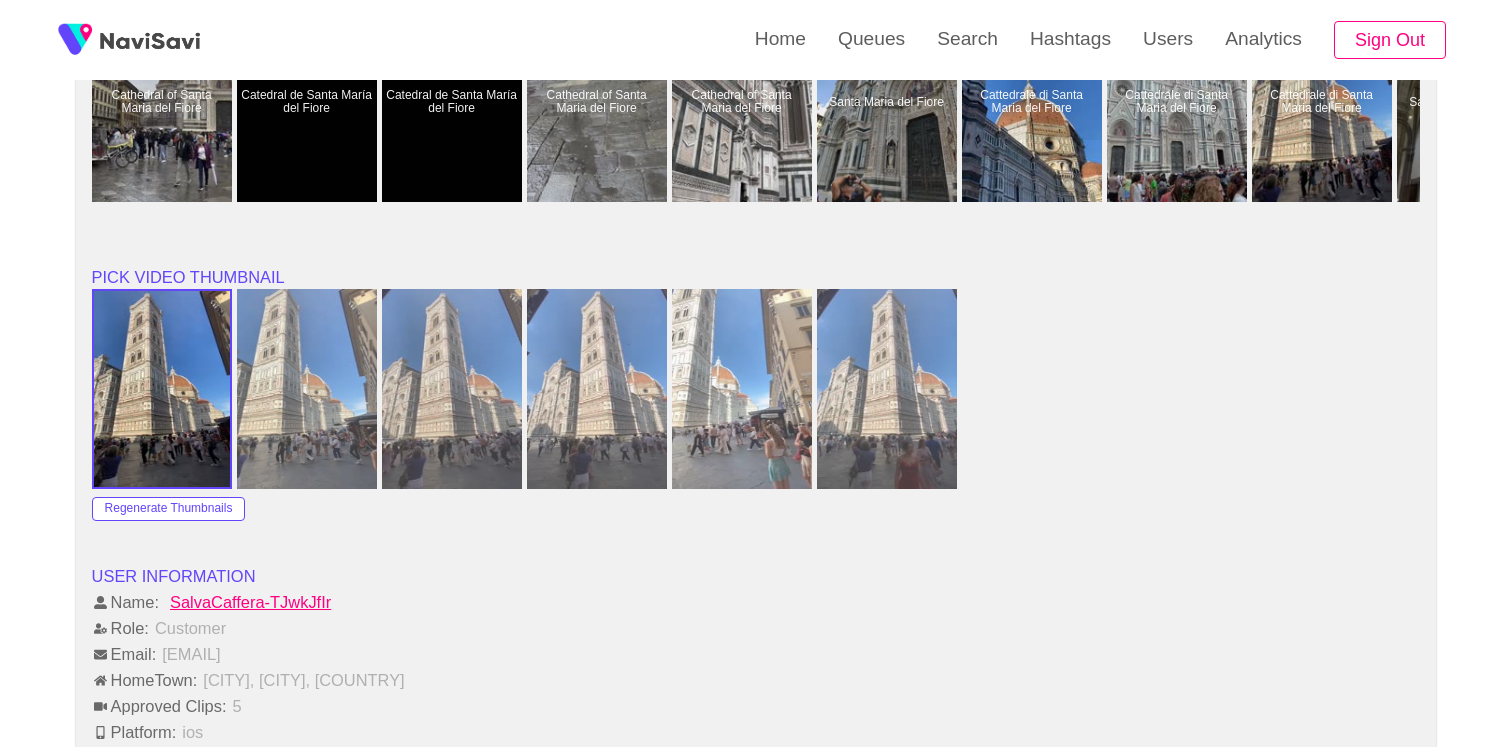 scroll, scrollTop: 2605, scrollLeft: 0, axis: vertical 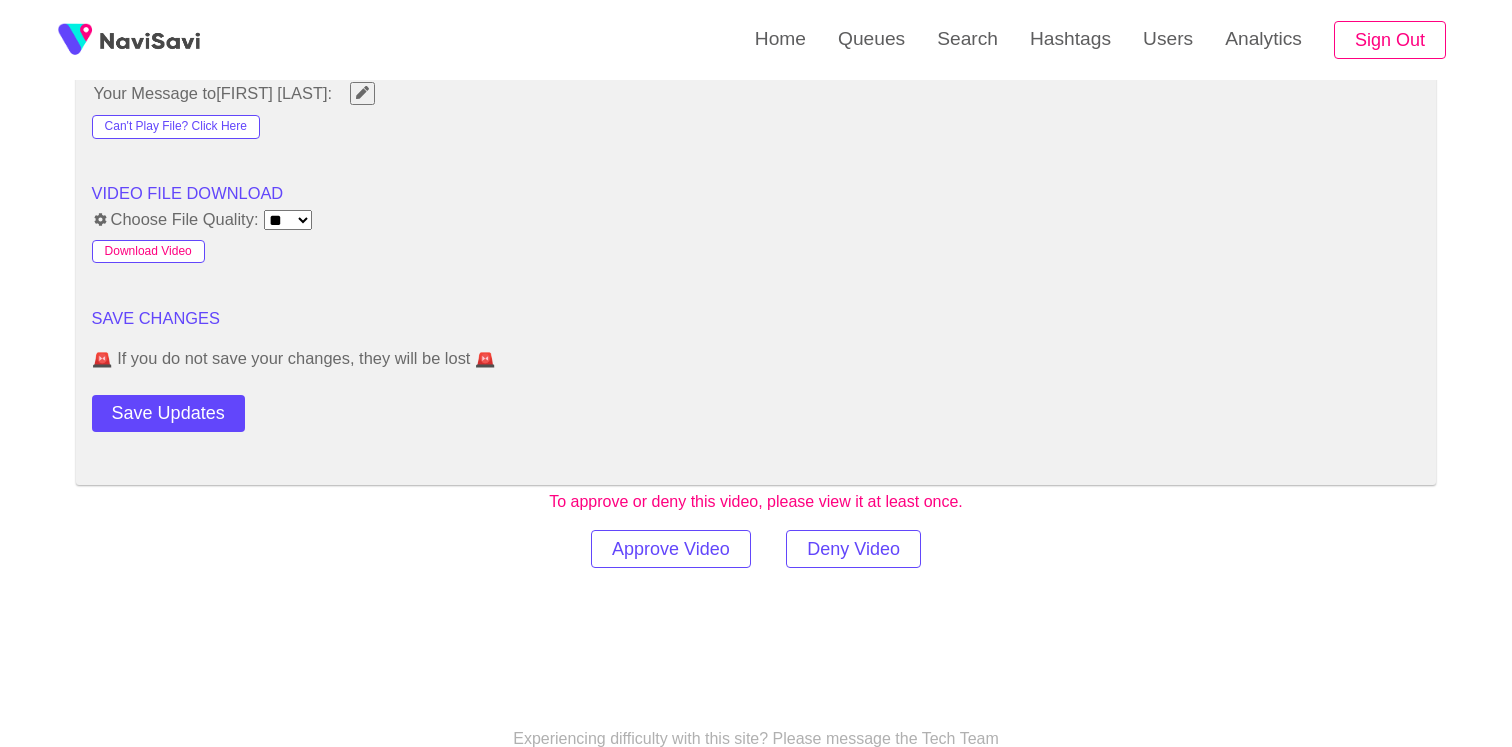 click on "Download Video" at bounding box center (148, 252) 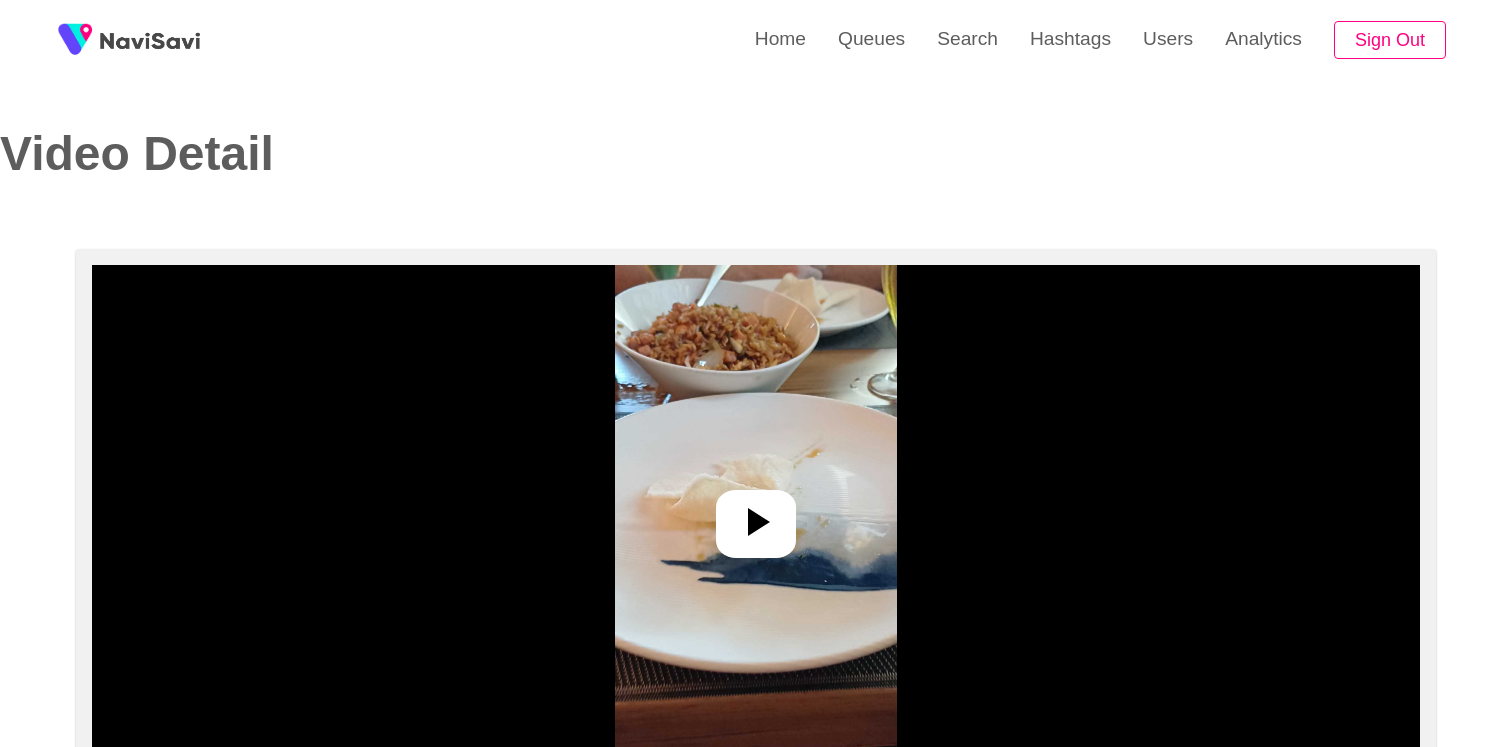 select on "**********" 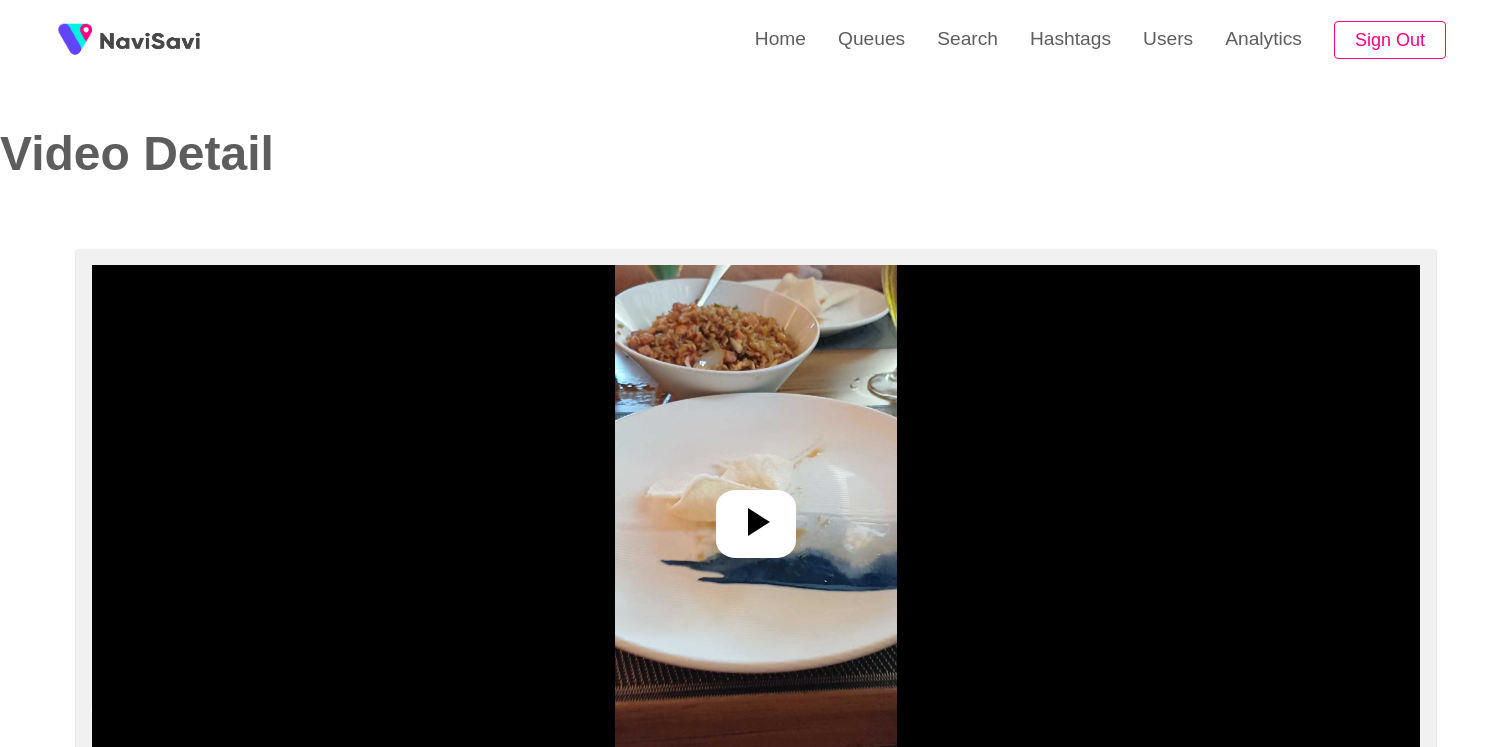 click 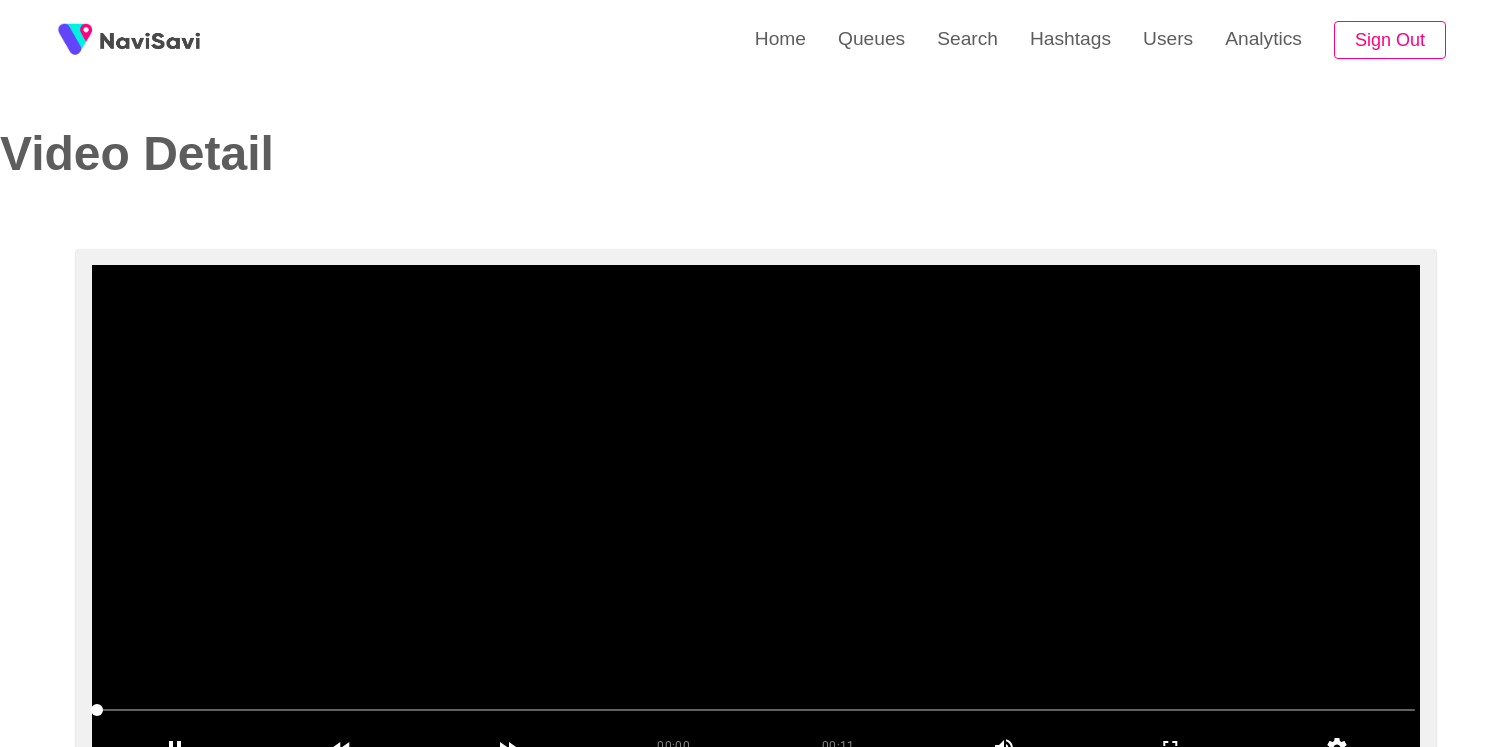 scroll, scrollTop: 72, scrollLeft: 0, axis: vertical 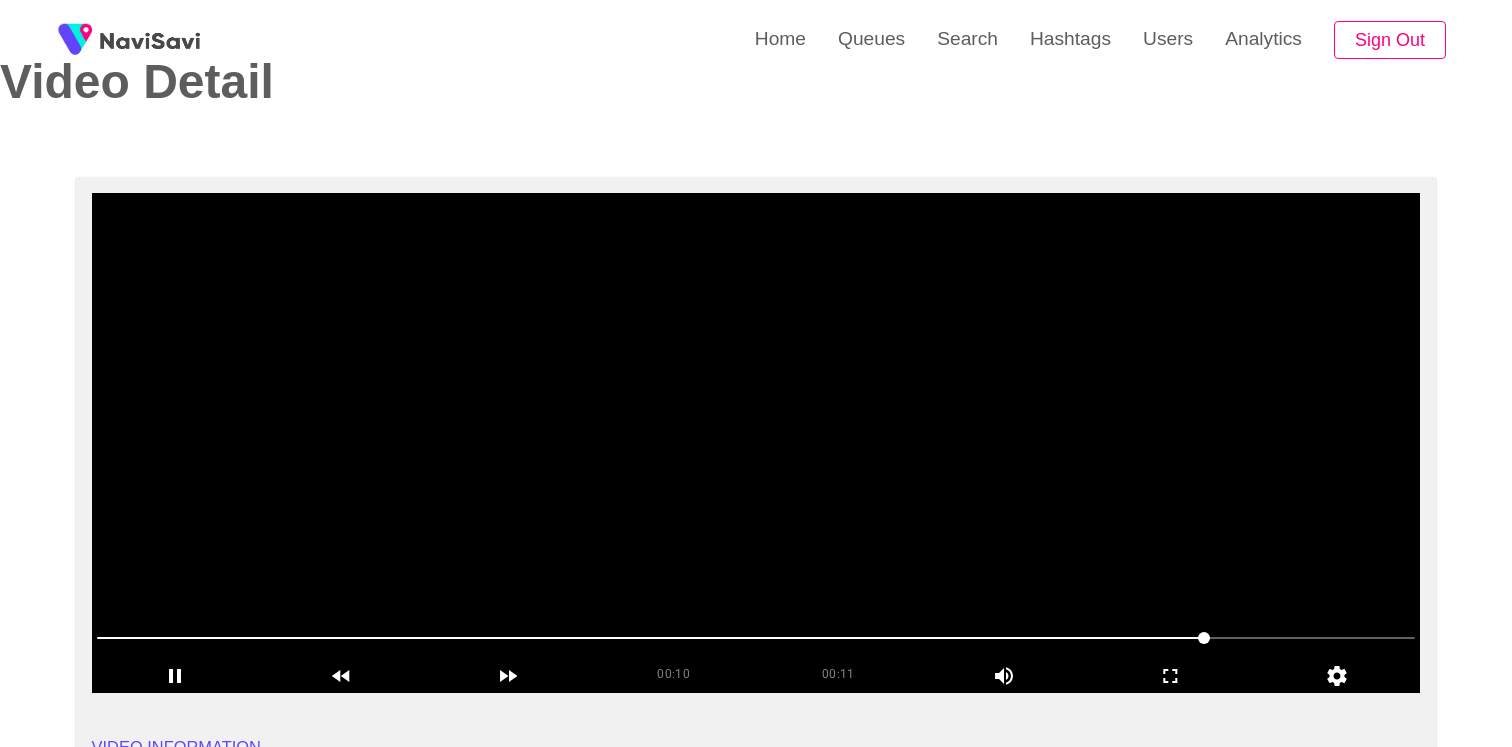 click at bounding box center [756, 443] 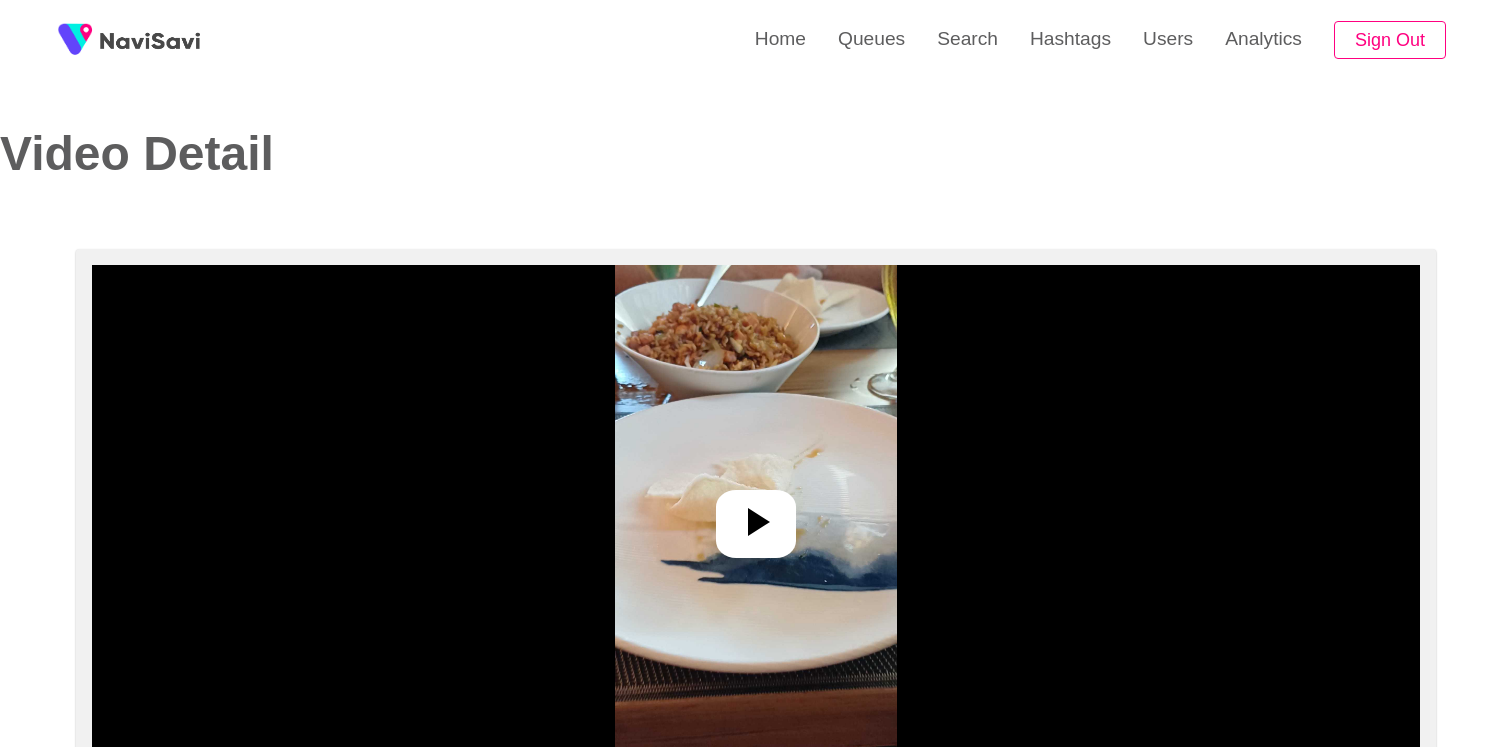 select on "**********" 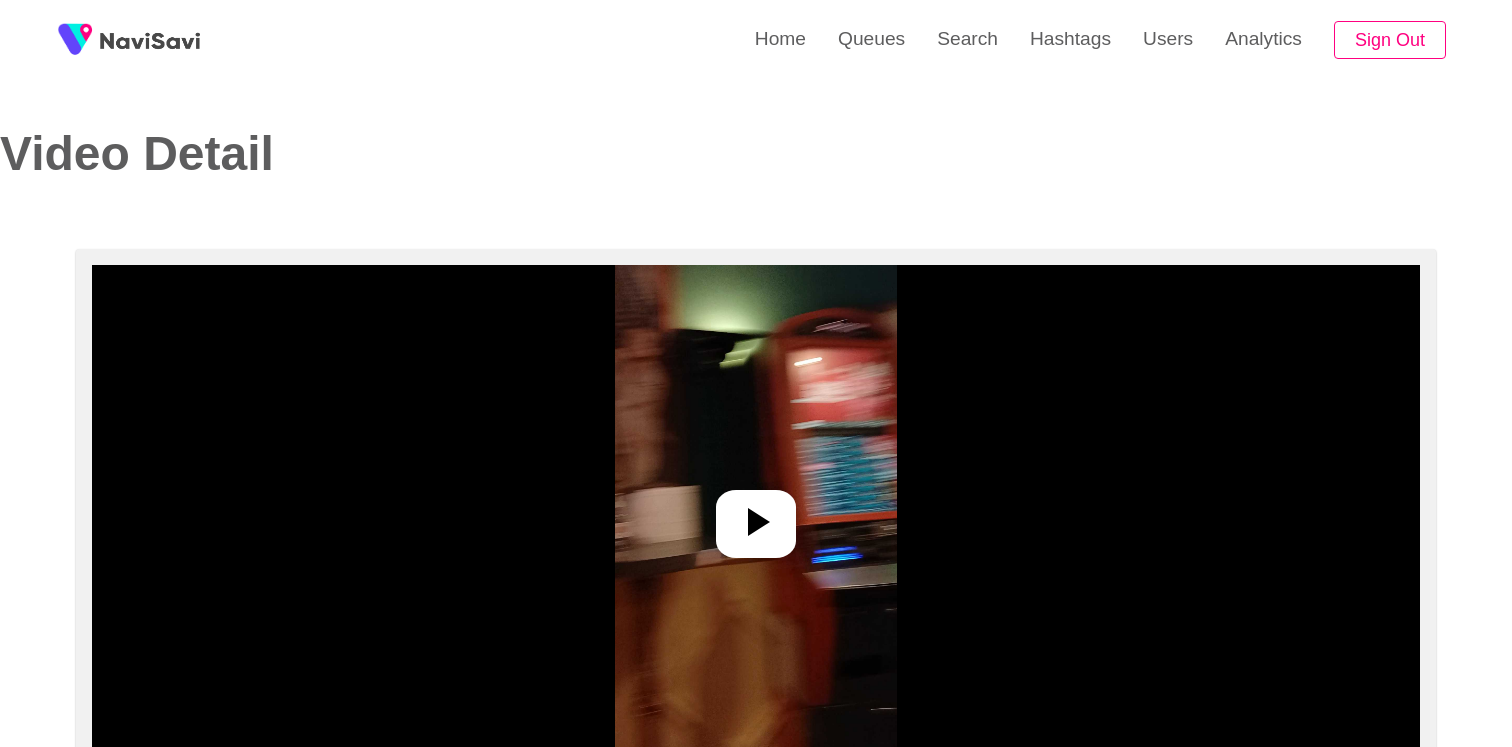 select on "**********" 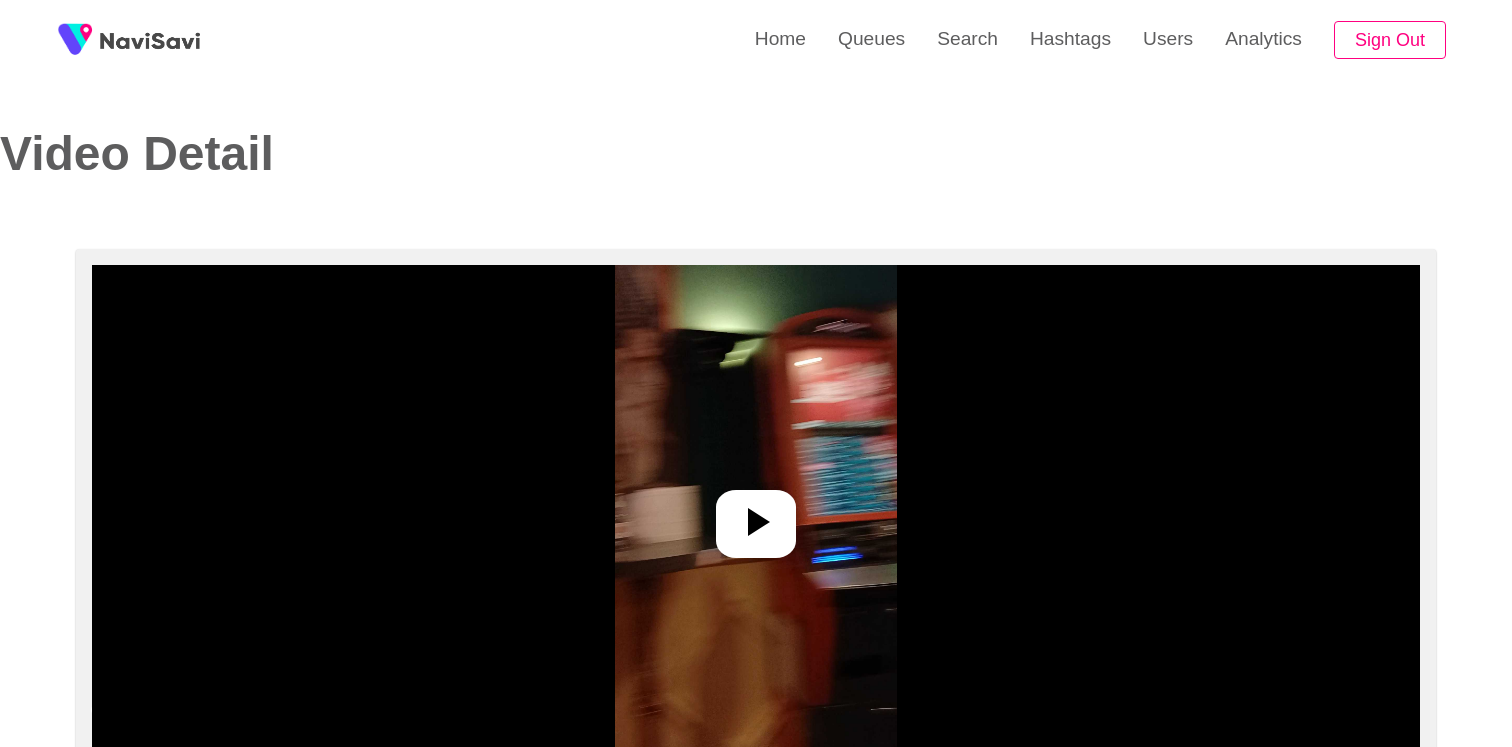 click at bounding box center (756, 515) 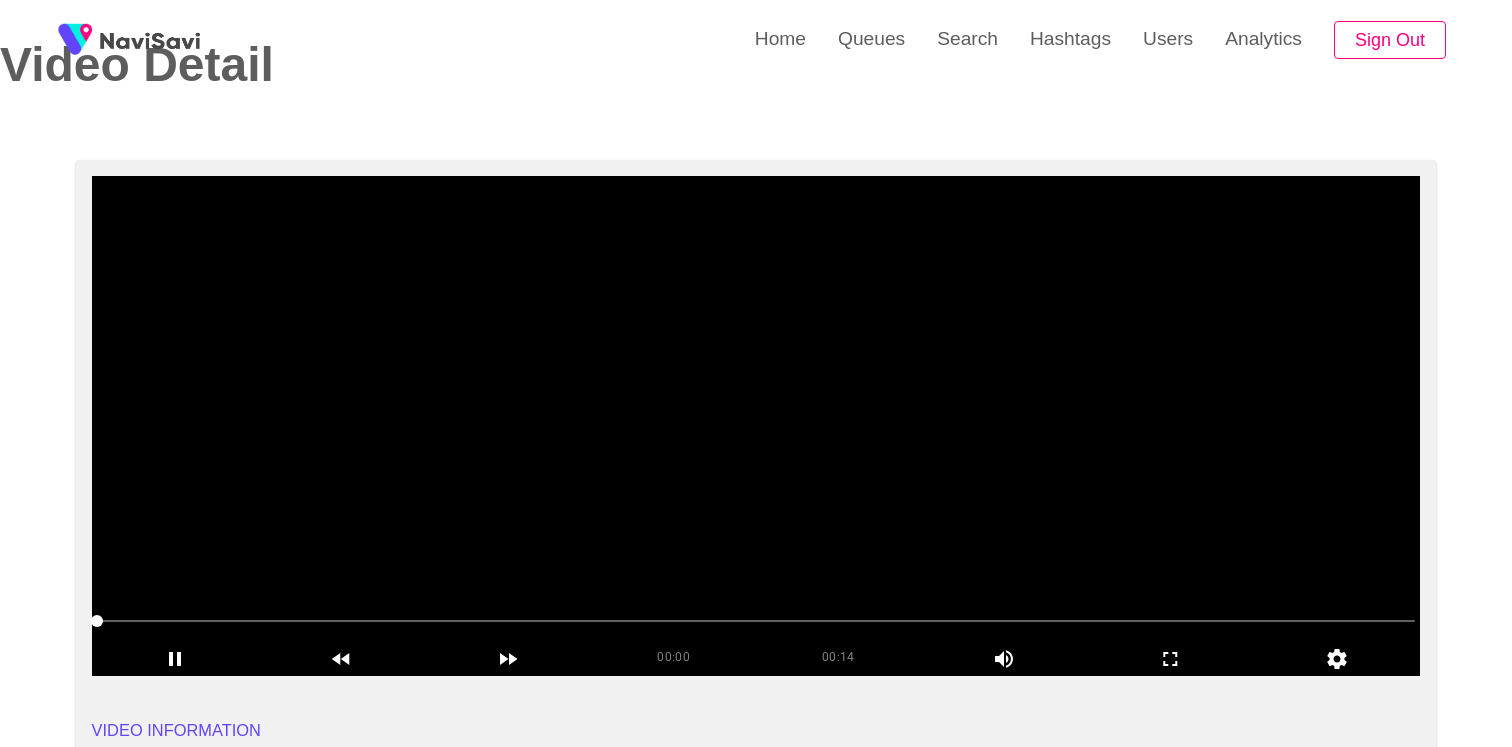 scroll, scrollTop: 98, scrollLeft: 0, axis: vertical 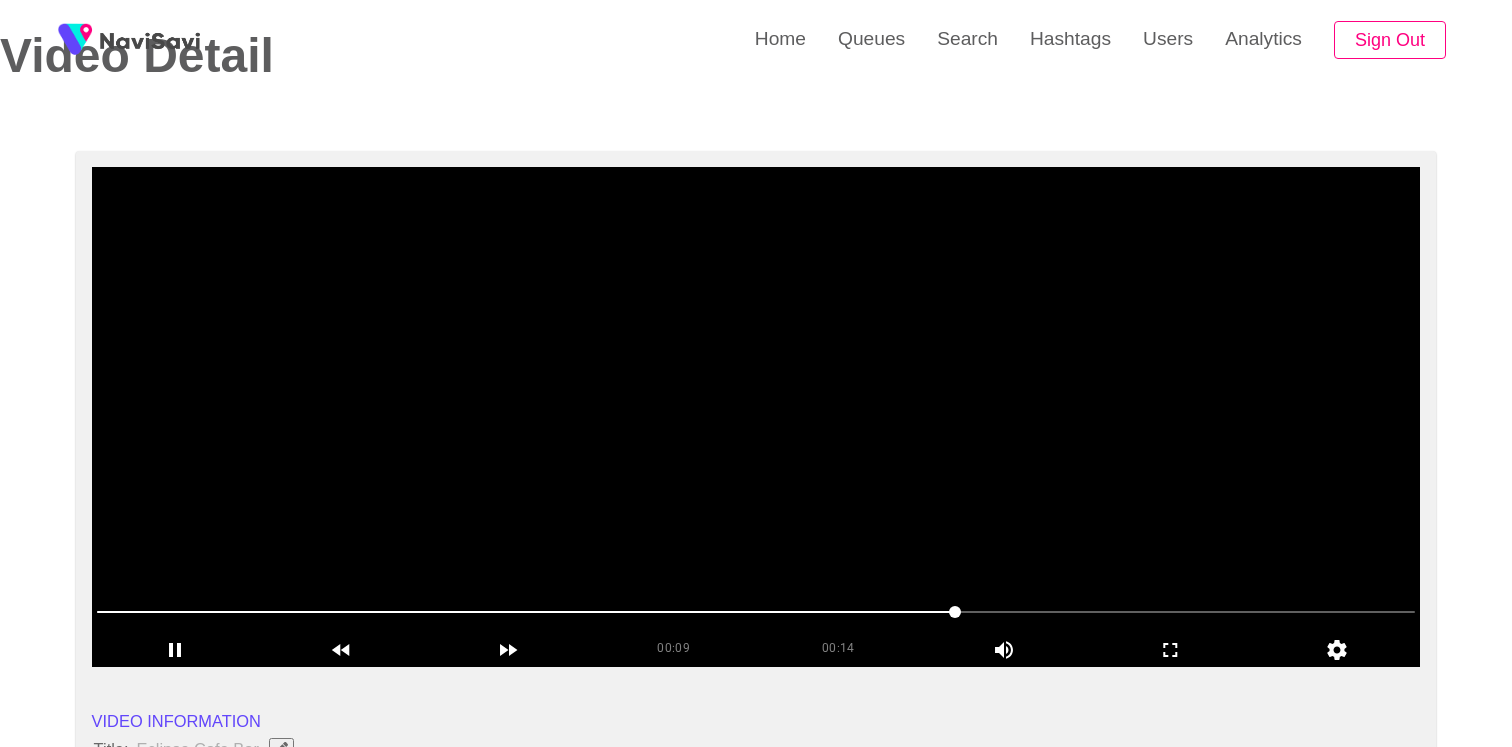 click at bounding box center (756, 417) 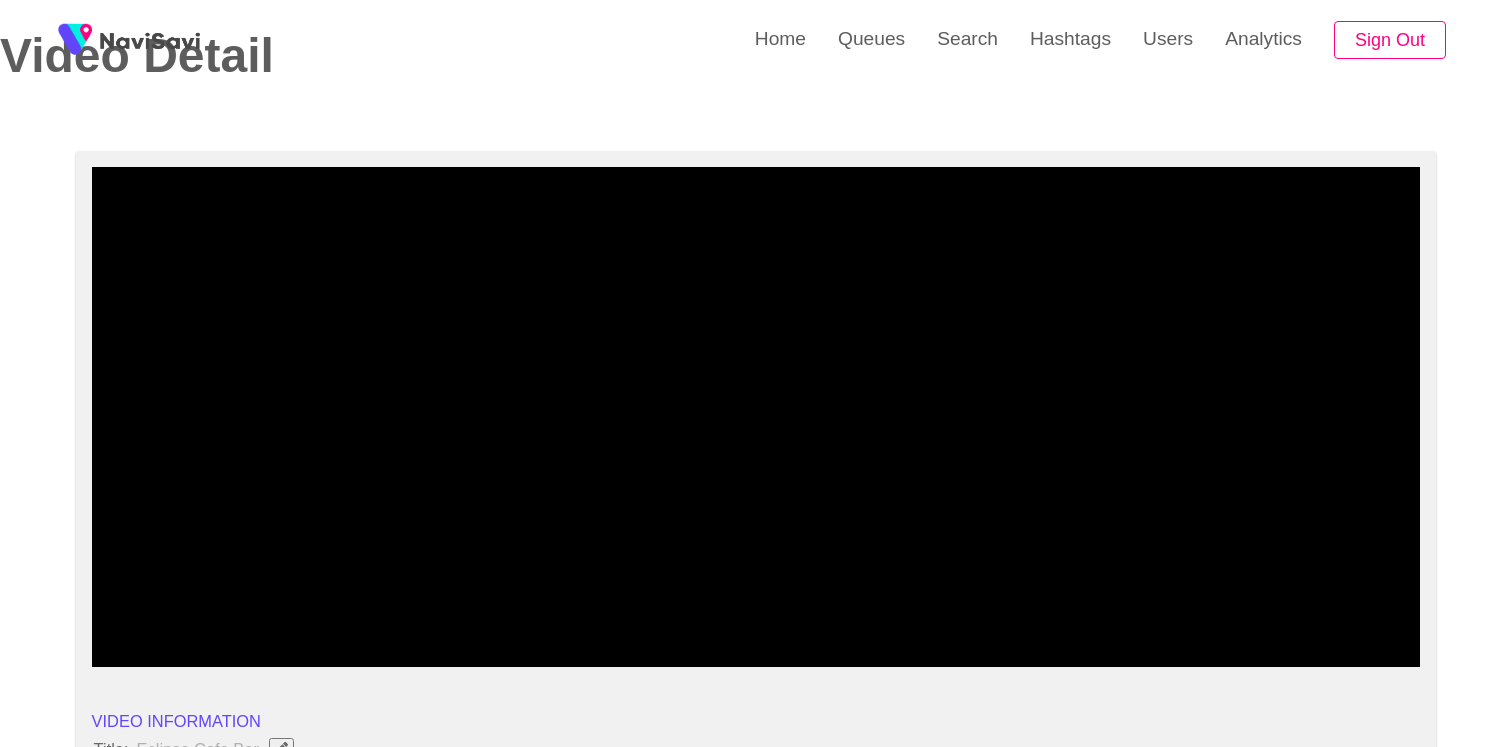 click on "00:09" at bounding box center (673, 645) 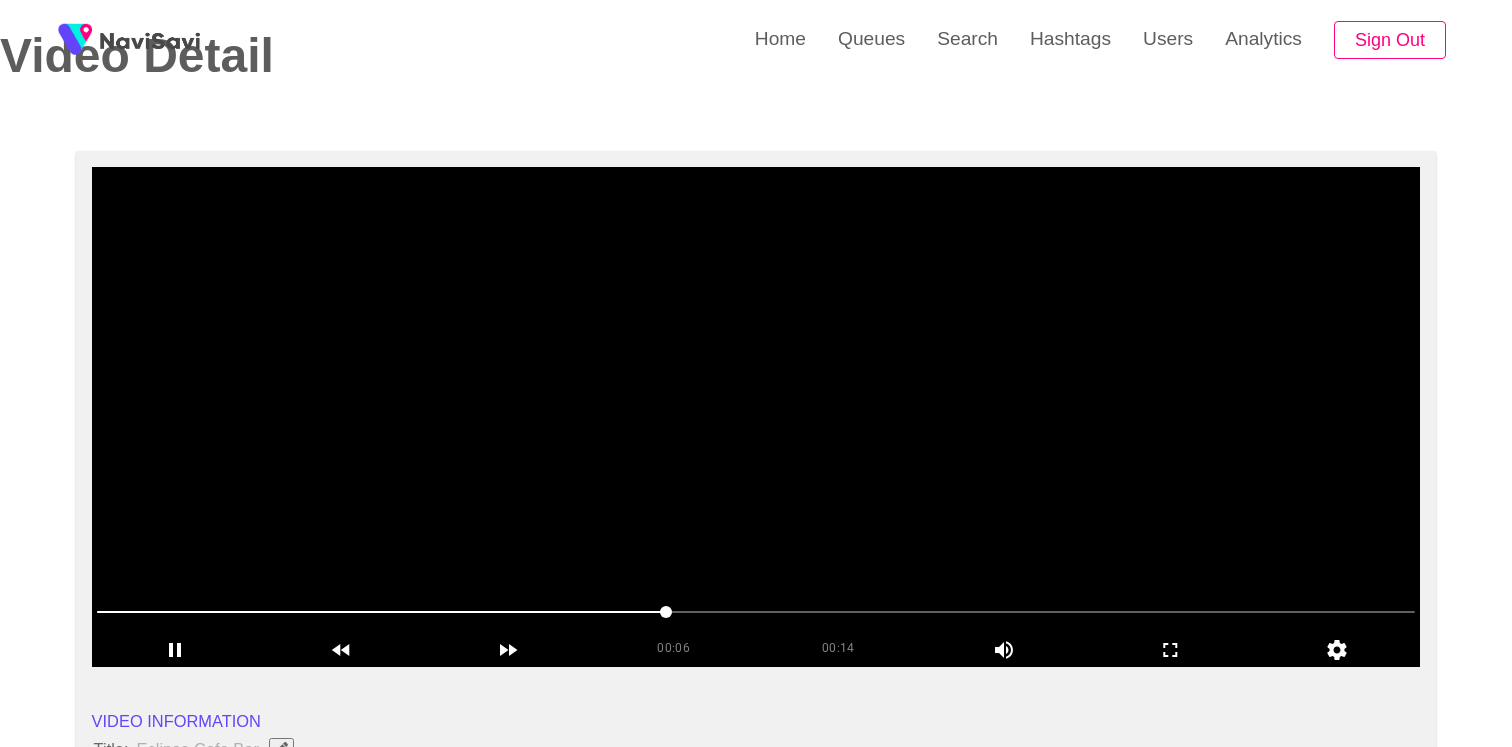 click at bounding box center (756, 417) 